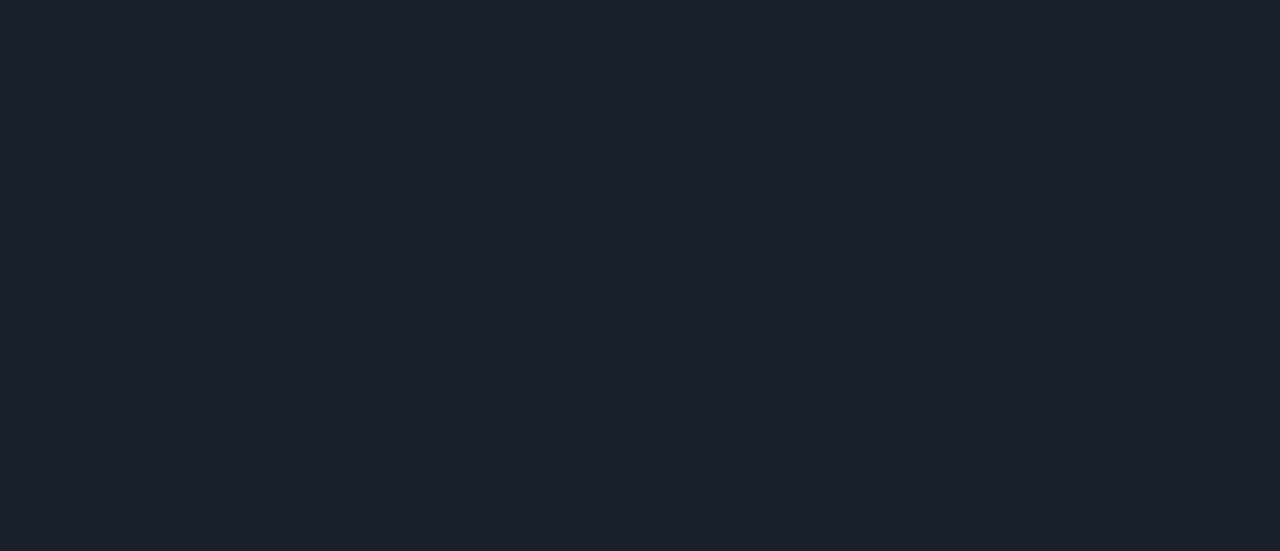 scroll, scrollTop: 0, scrollLeft: 0, axis: both 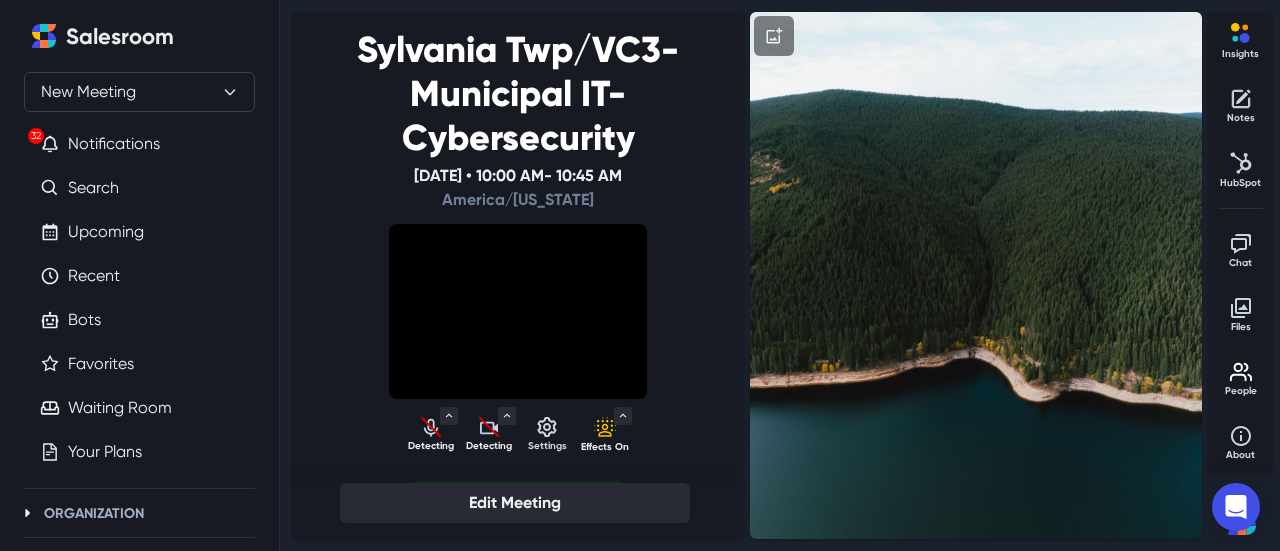 select on "default" 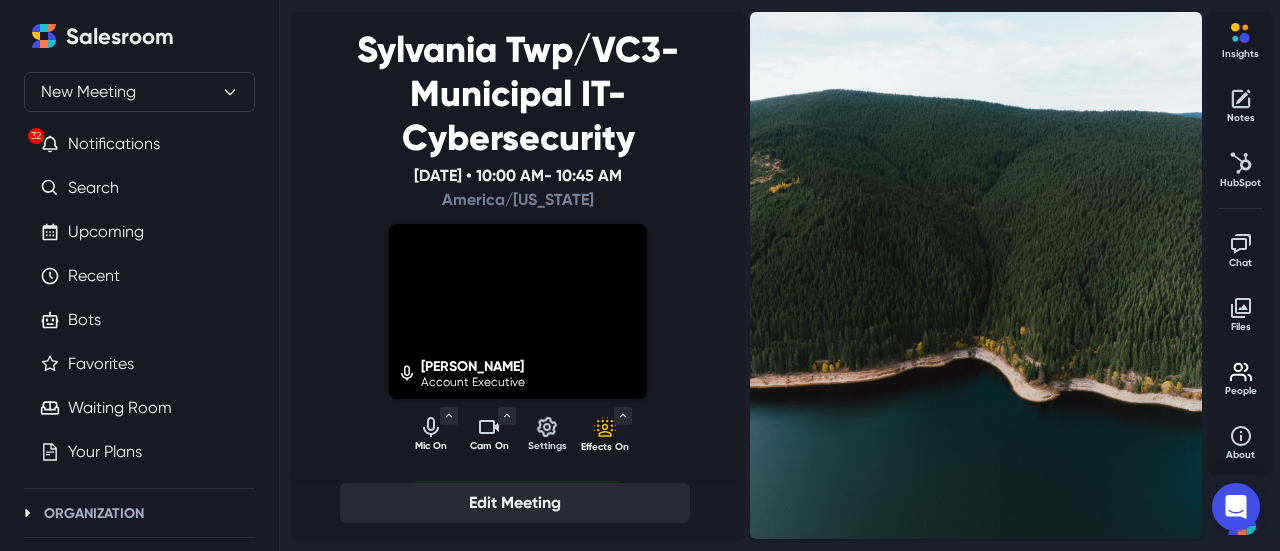 click 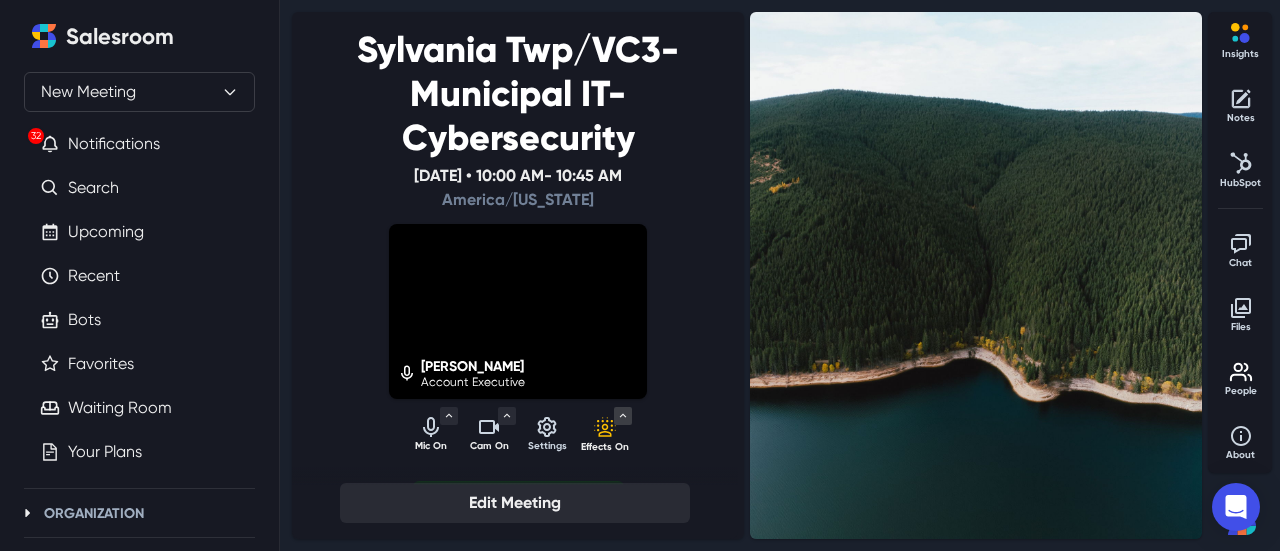 click 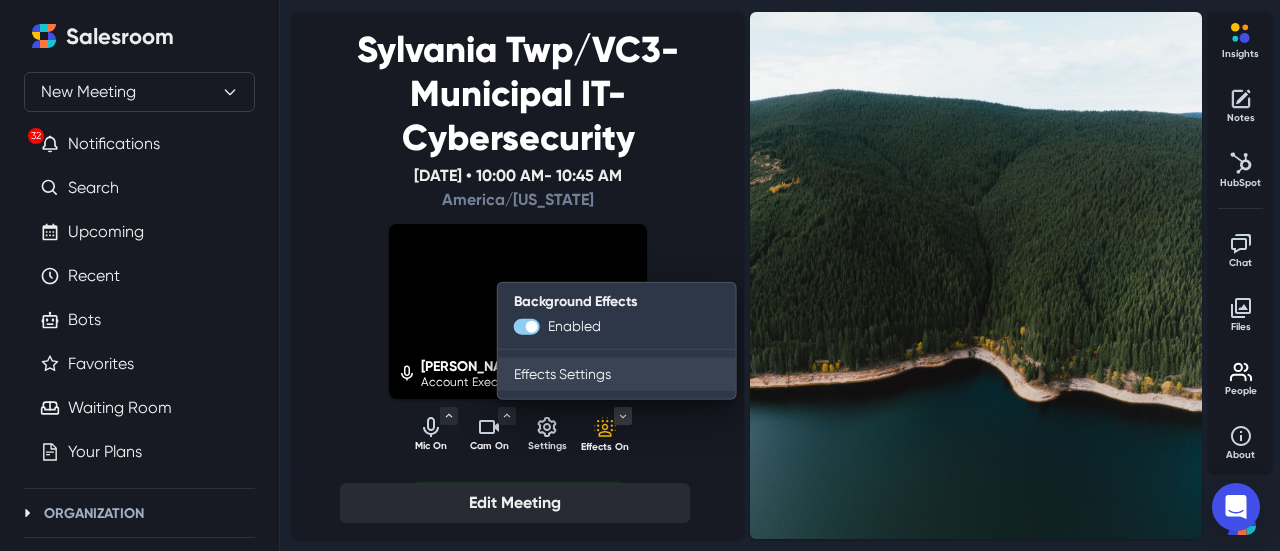 click on "Effects Settings" at bounding box center [617, 374] 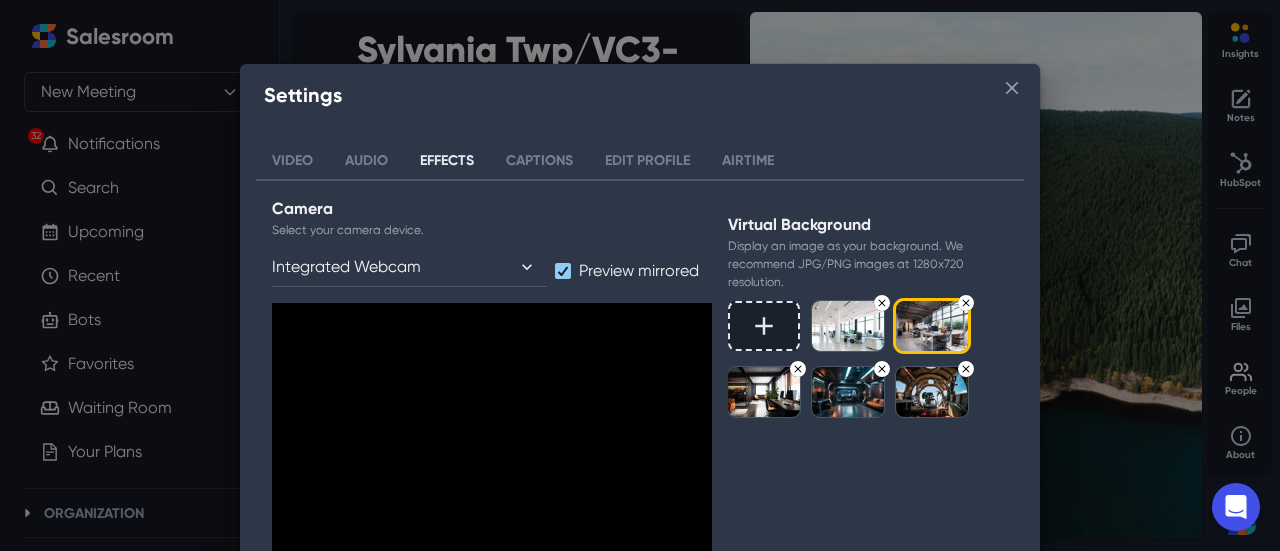 click at bounding box center [848, 326] 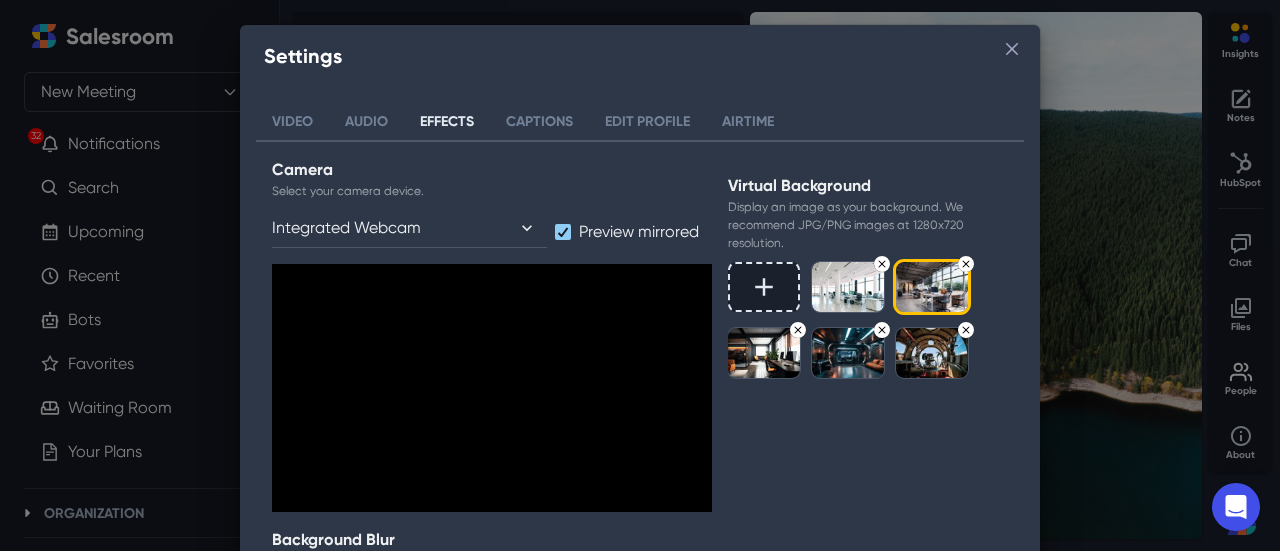 scroll, scrollTop: 0, scrollLeft: 0, axis: both 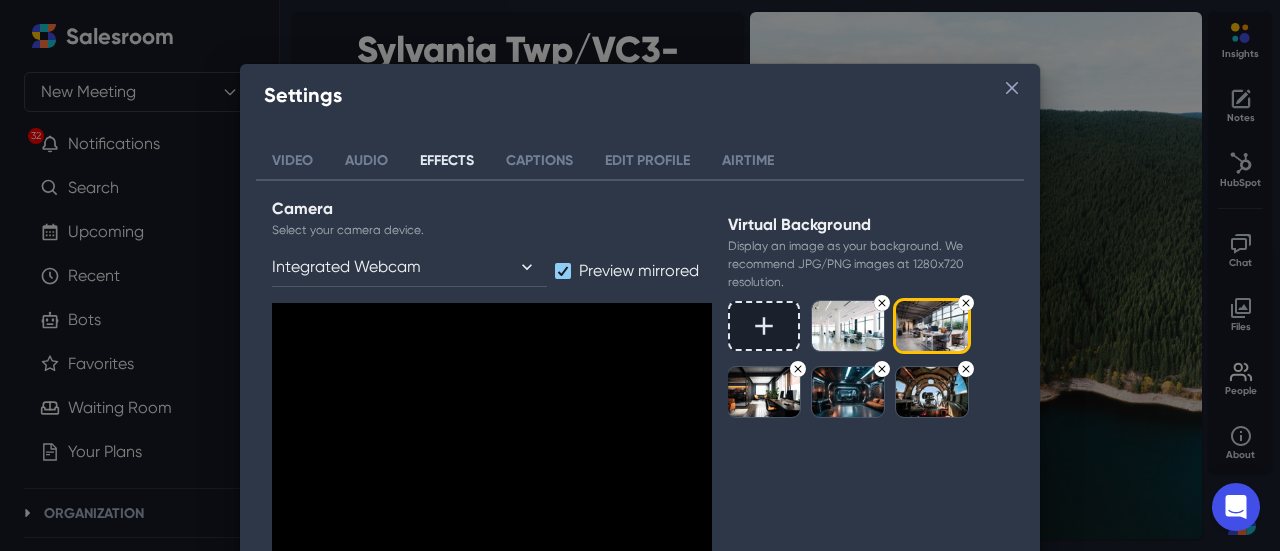 click at bounding box center [848, 326] 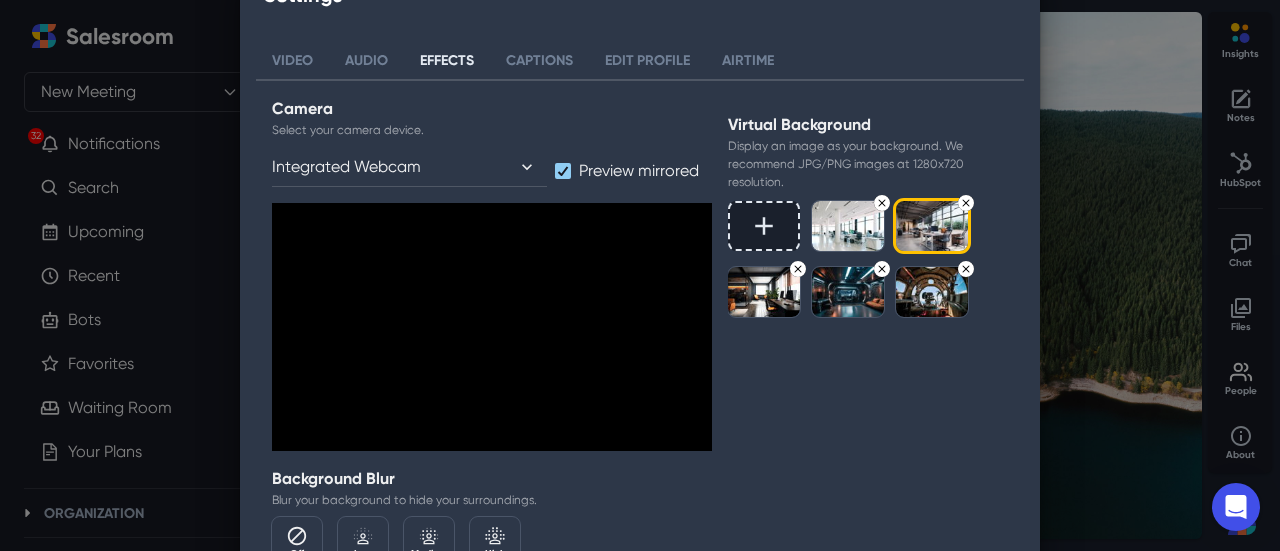 click at bounding box center (848, 292) 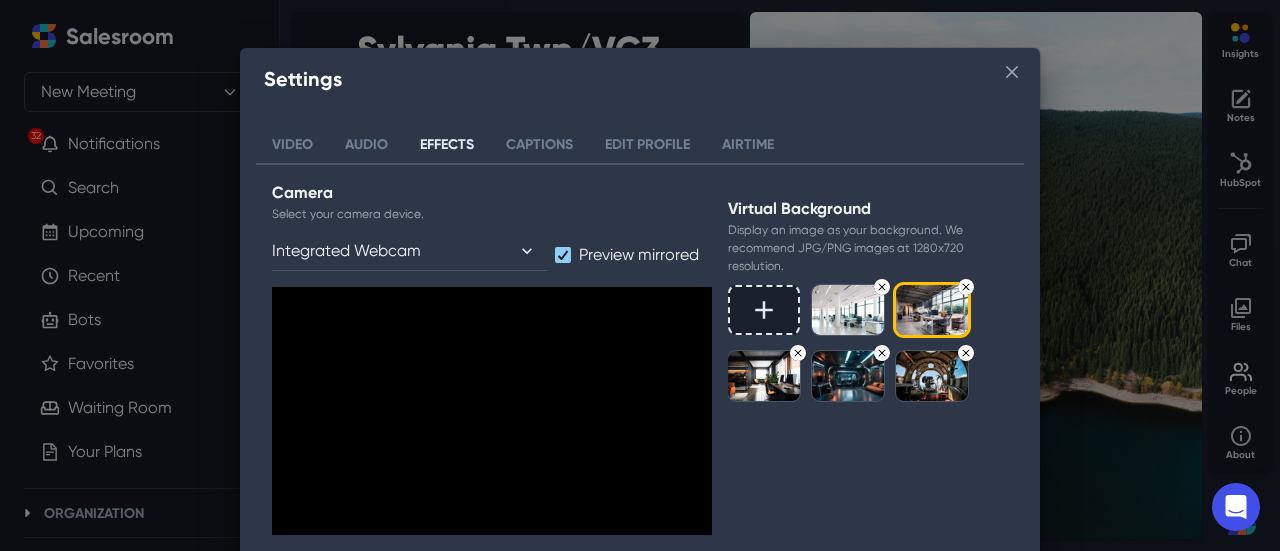 scroll, scrollTop: 9, scrollLeft: 0, axis: vertical 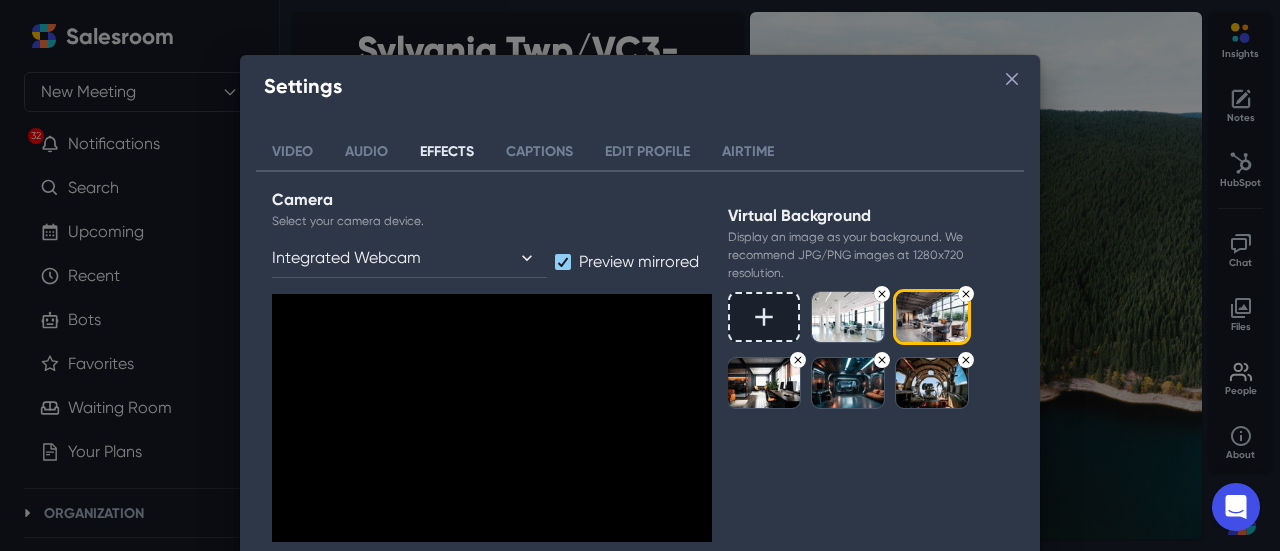 click at bounding box center [848, 317] 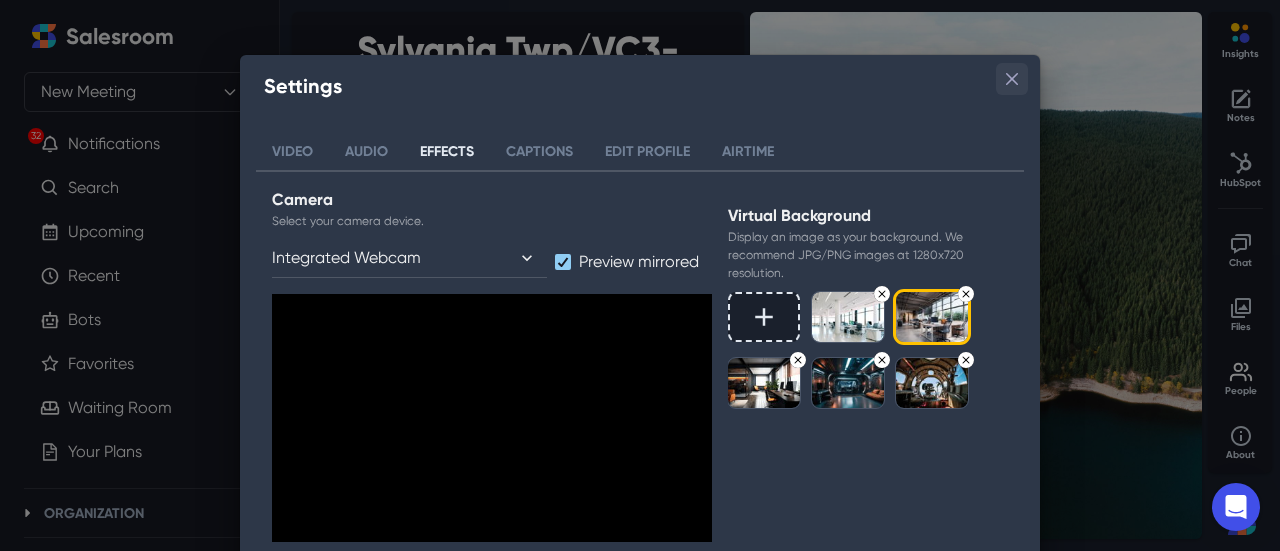 click 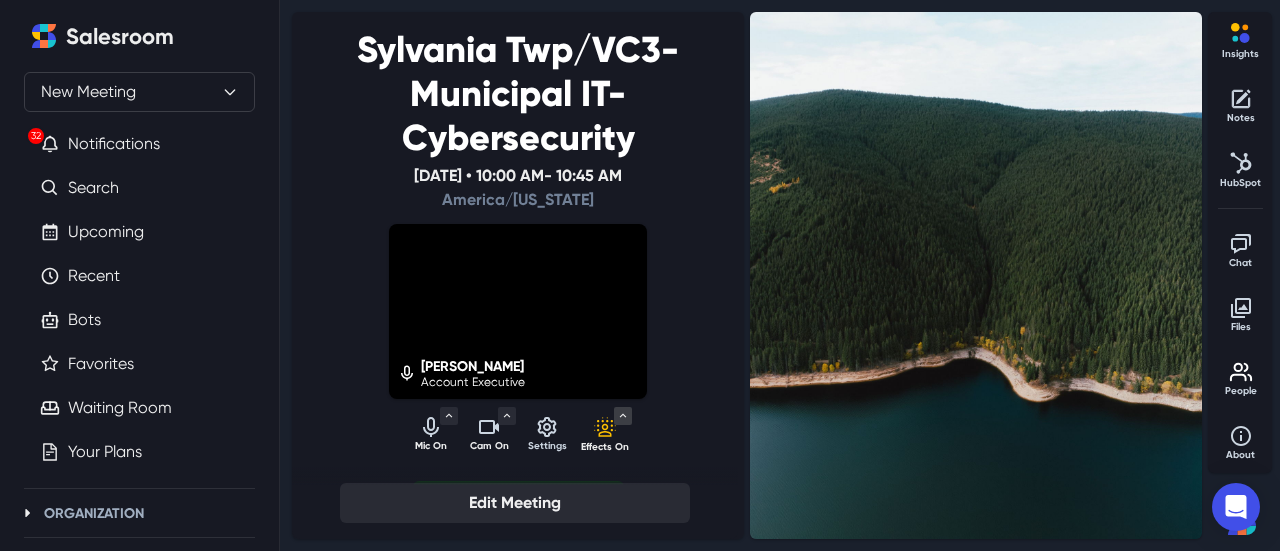 click 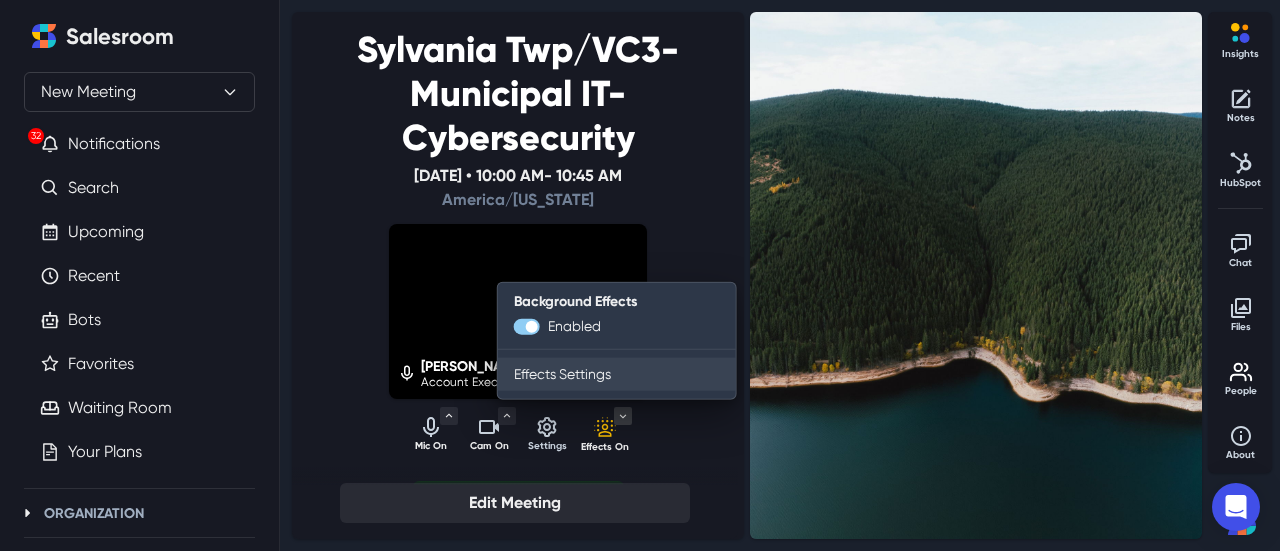 click on "Effects Settings" at bounding box center [617, 374] 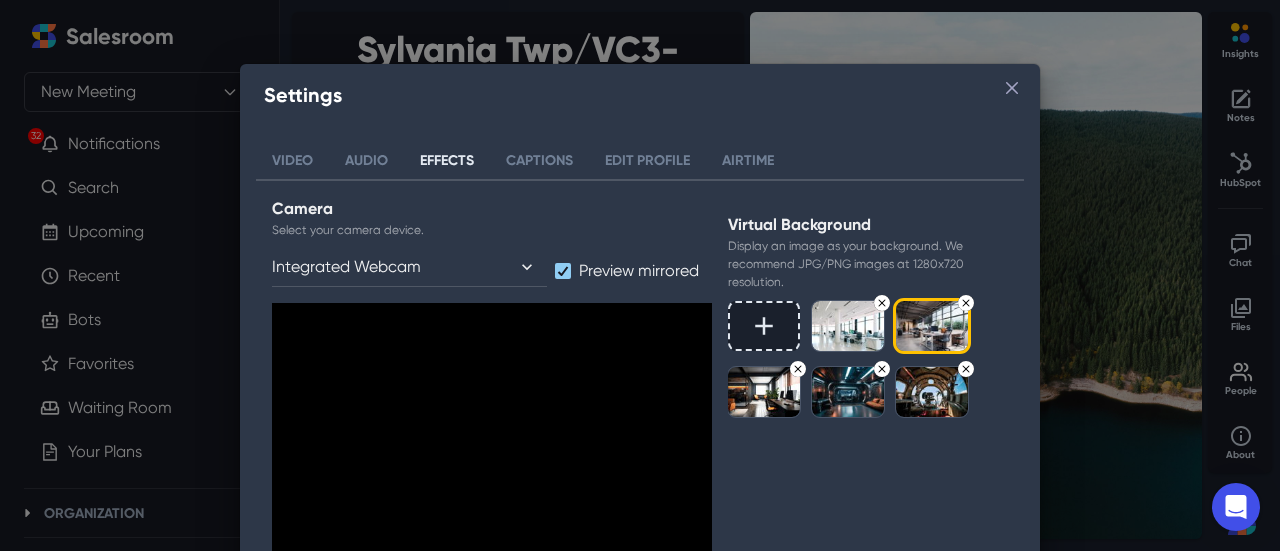 click at bounding box center [848, 326] 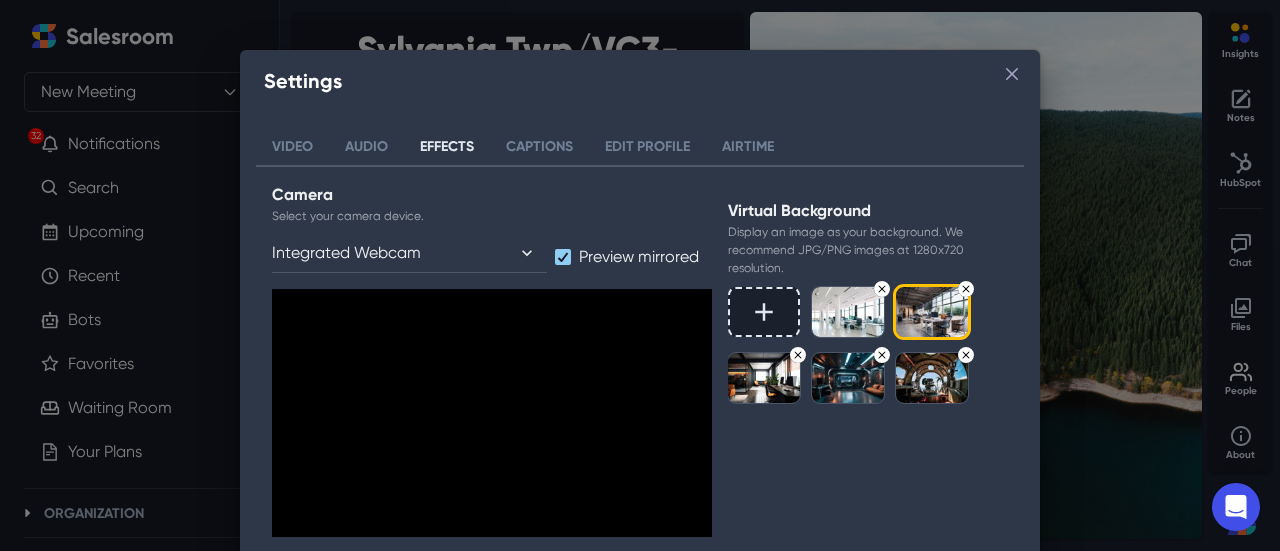 scroll, scrollTop: 9, scrollLeft: 0, axis: vertical 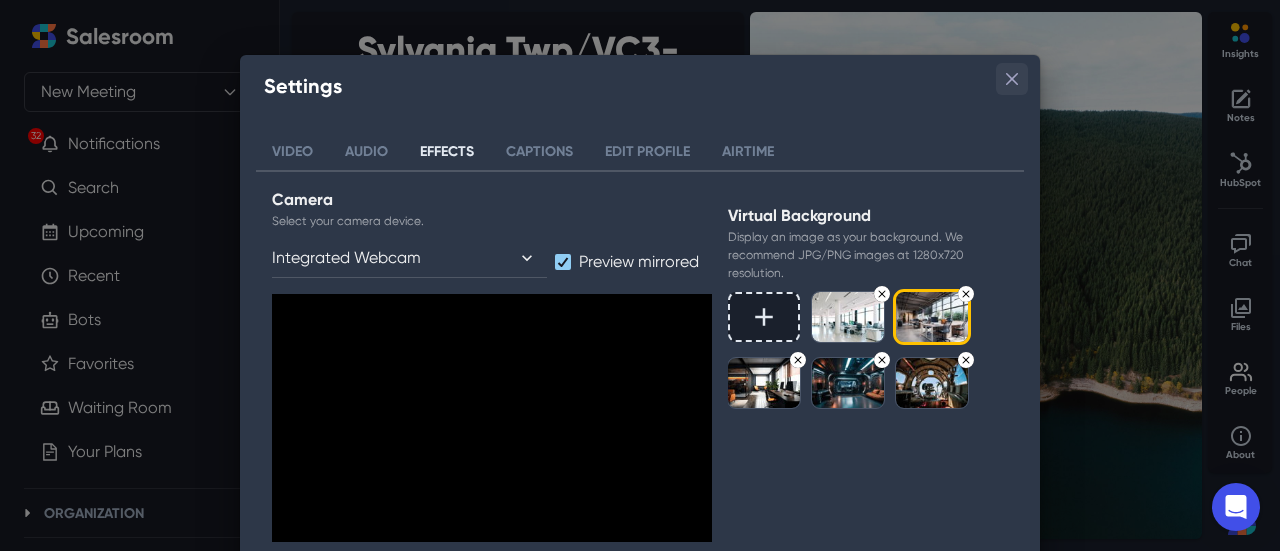 click at bounding box center [1012, 79] 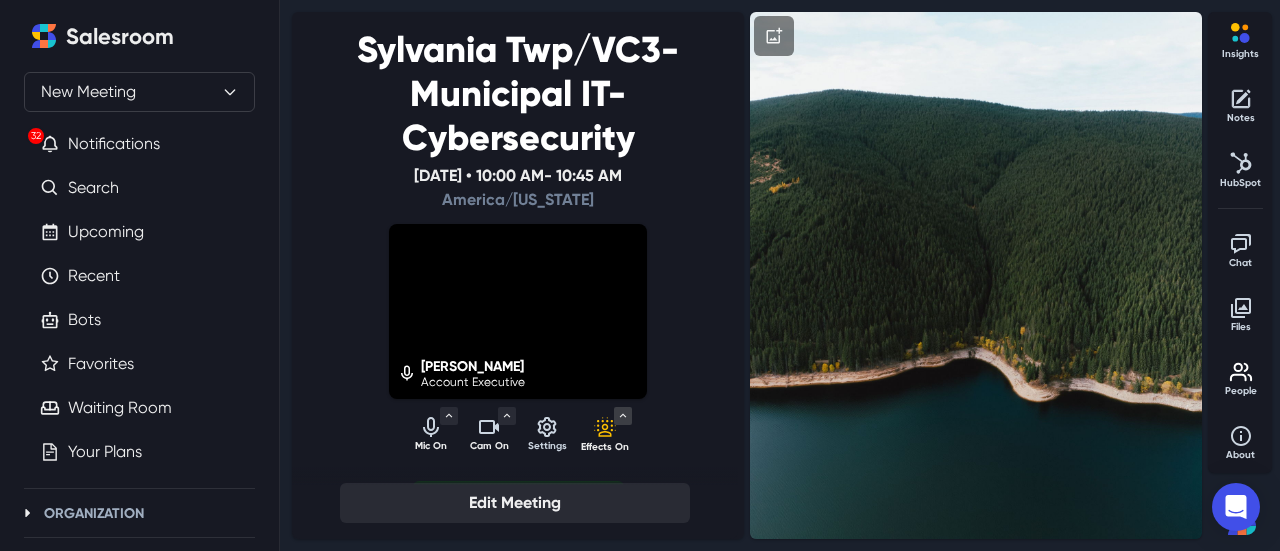 click at bounding box center [976, 275] 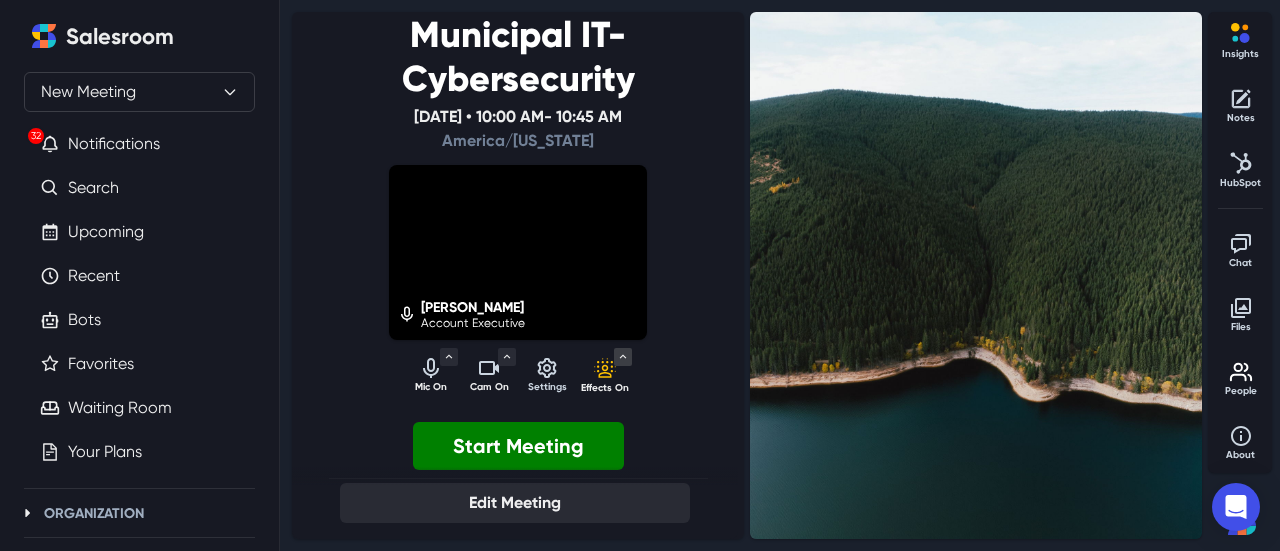 scroll, scrollTop: 186, scrollLeft: 0, axis: vertical 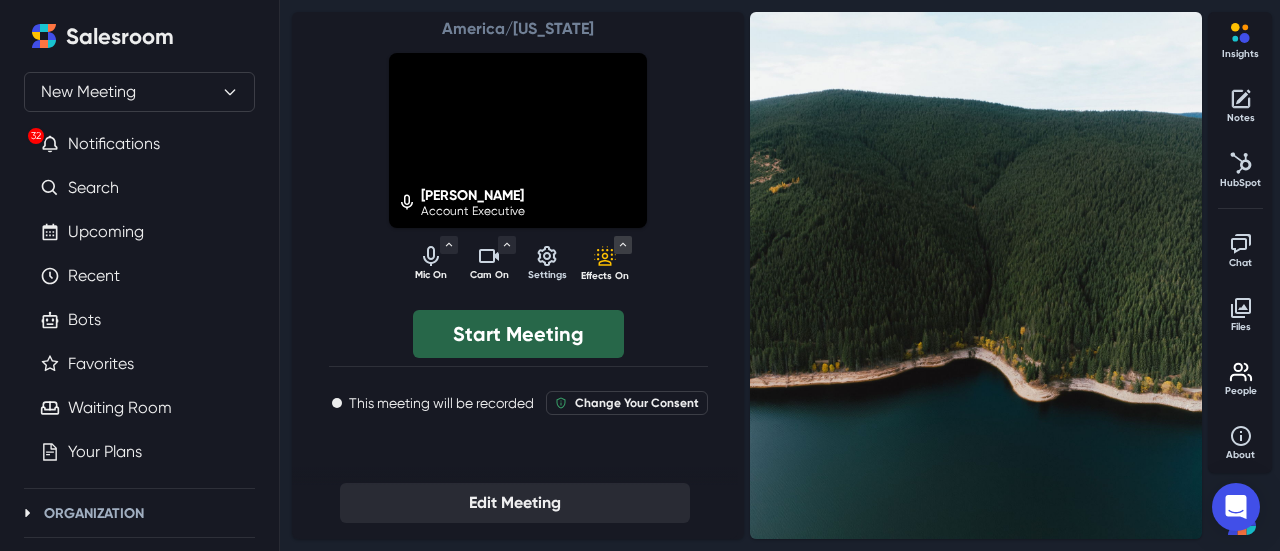 drag, startPoint x: 481, startPoint y: 325, endPoint x: 463, endPoint y: 329, distance: 18.439089 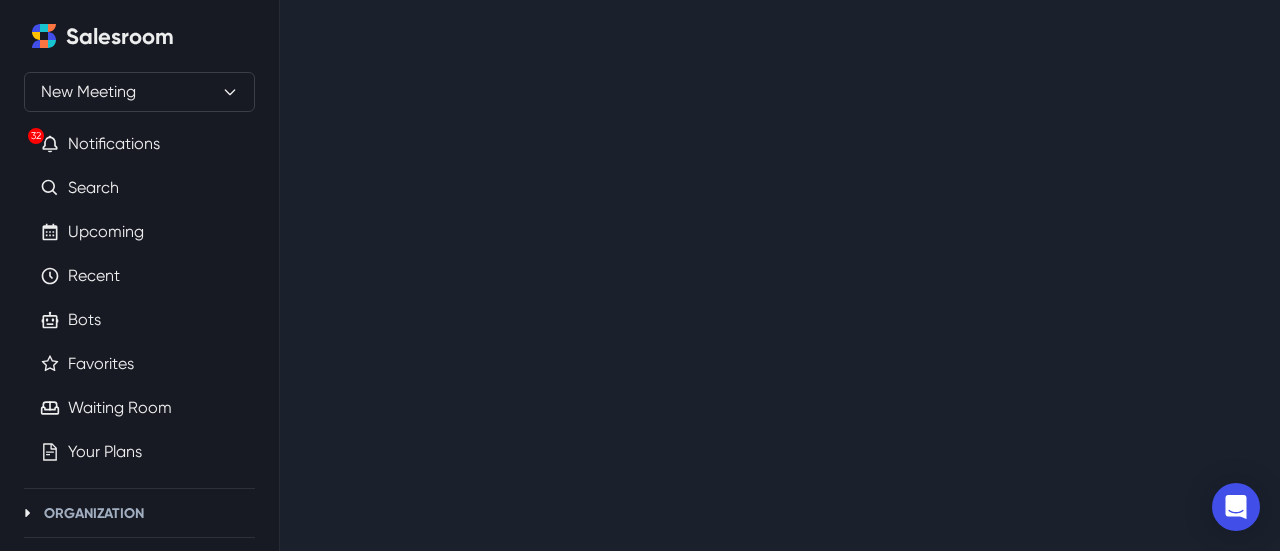 scroll, scrollTop: 126, scrollLeft: 0, axis: vertical 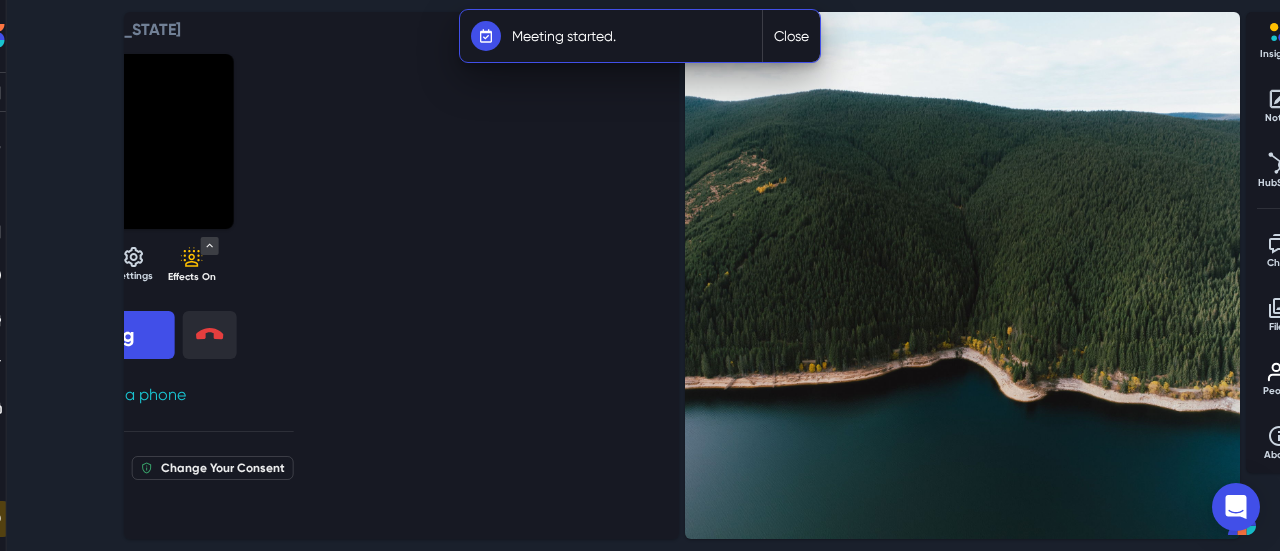 select on "default" 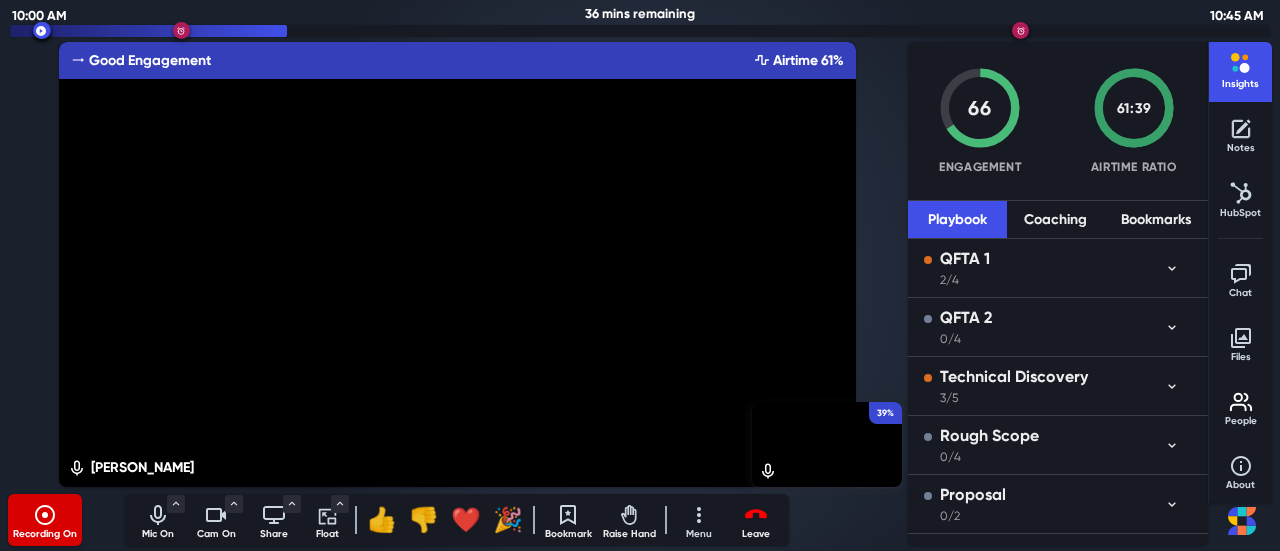 click on "39% [PERSON_NAME] Good   Engagement Airtime   61%" at bounding box center (457, 264) 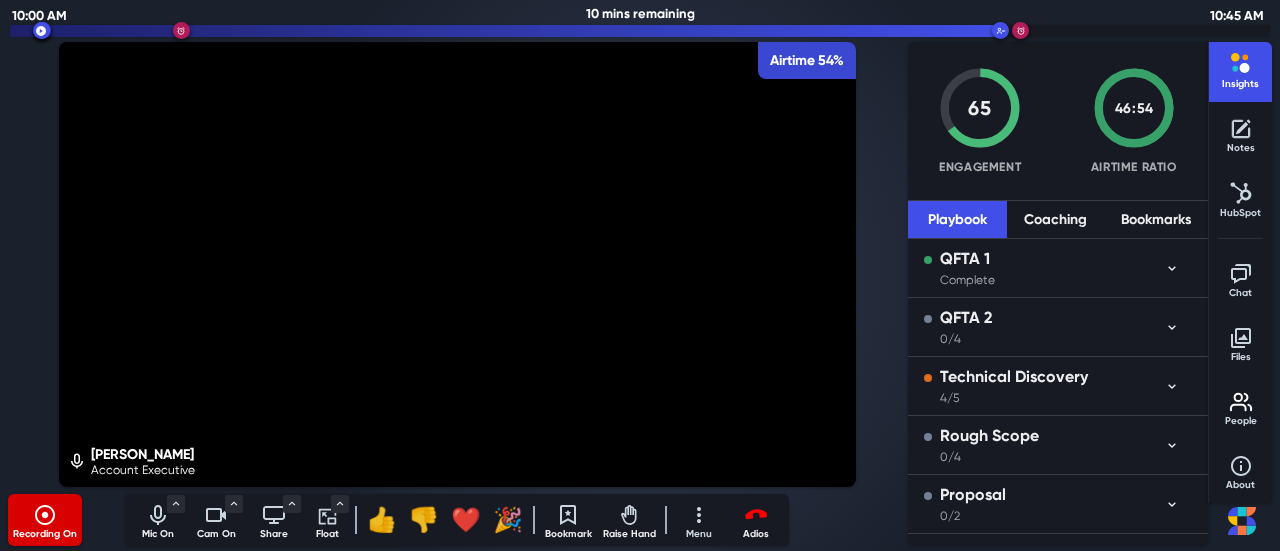 click at bounding box center [756, 515] 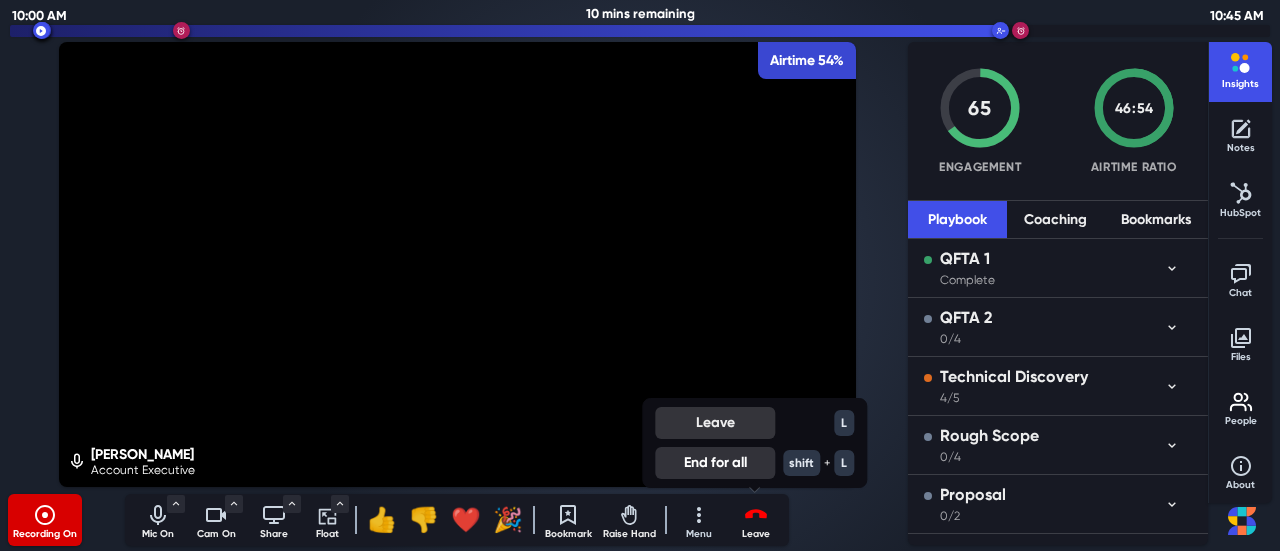 click on "Leave" at bounding box center [715, 423] 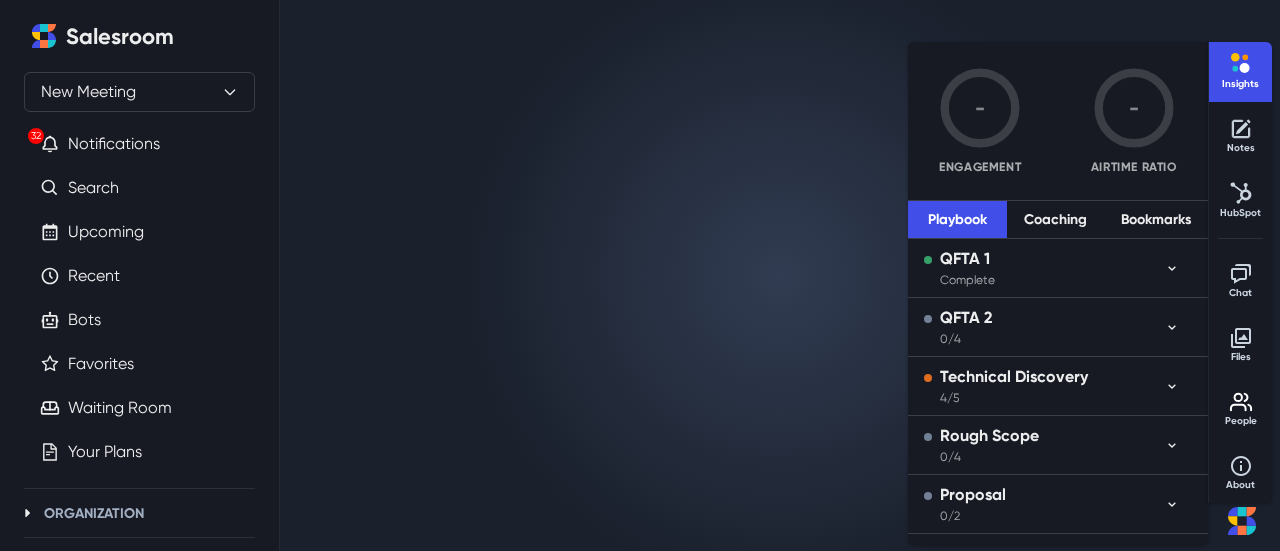 select on "default" 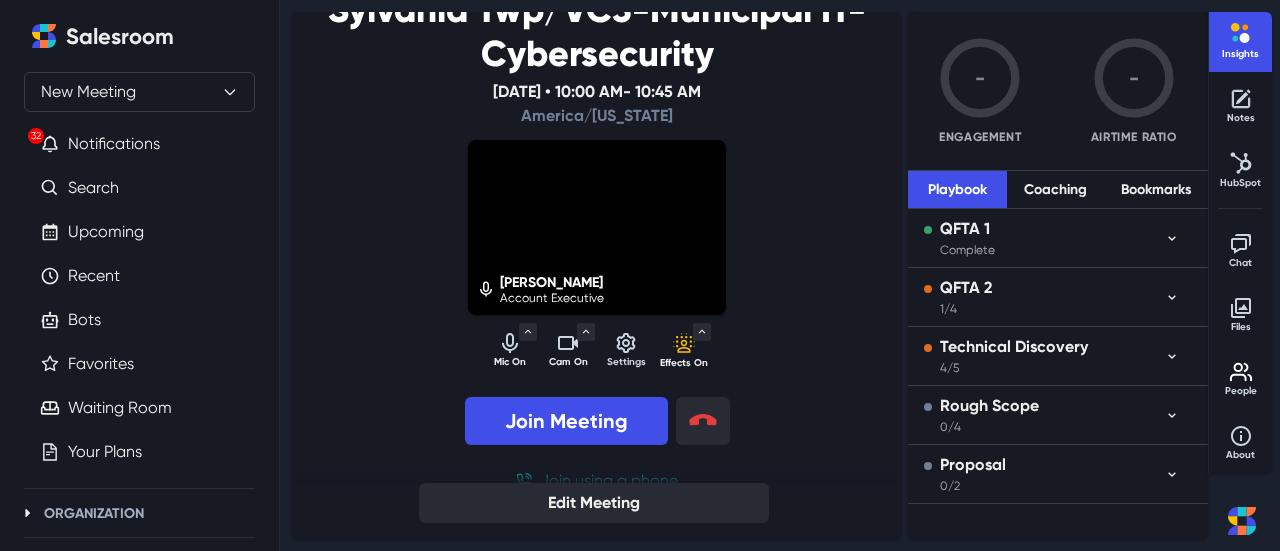 scroll, scrollTop: 0, scrollLeft: 0, axis: both 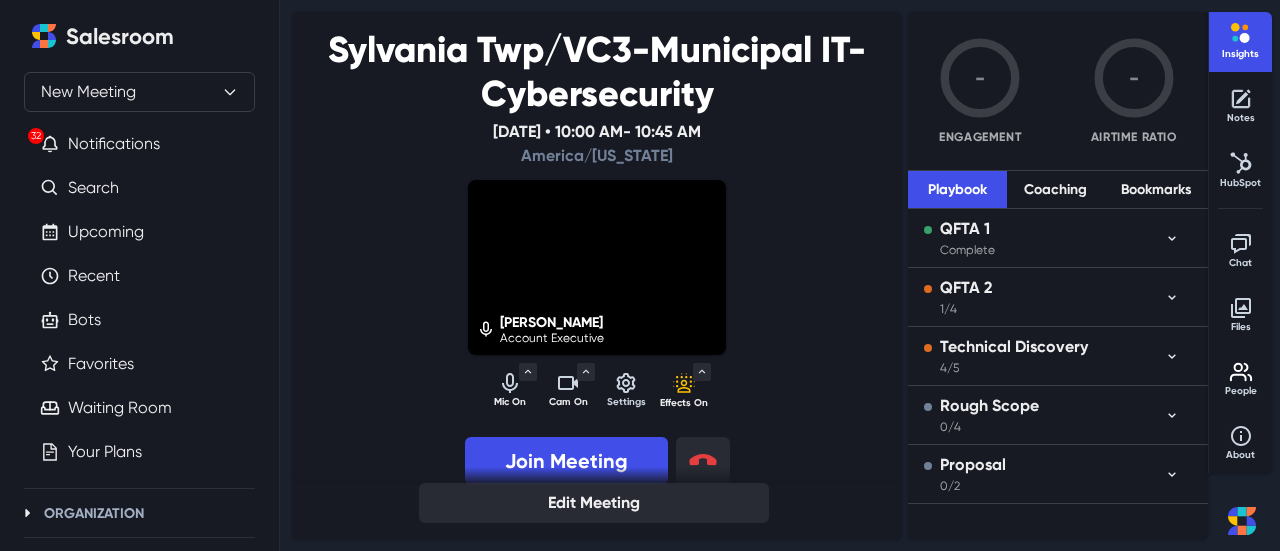click 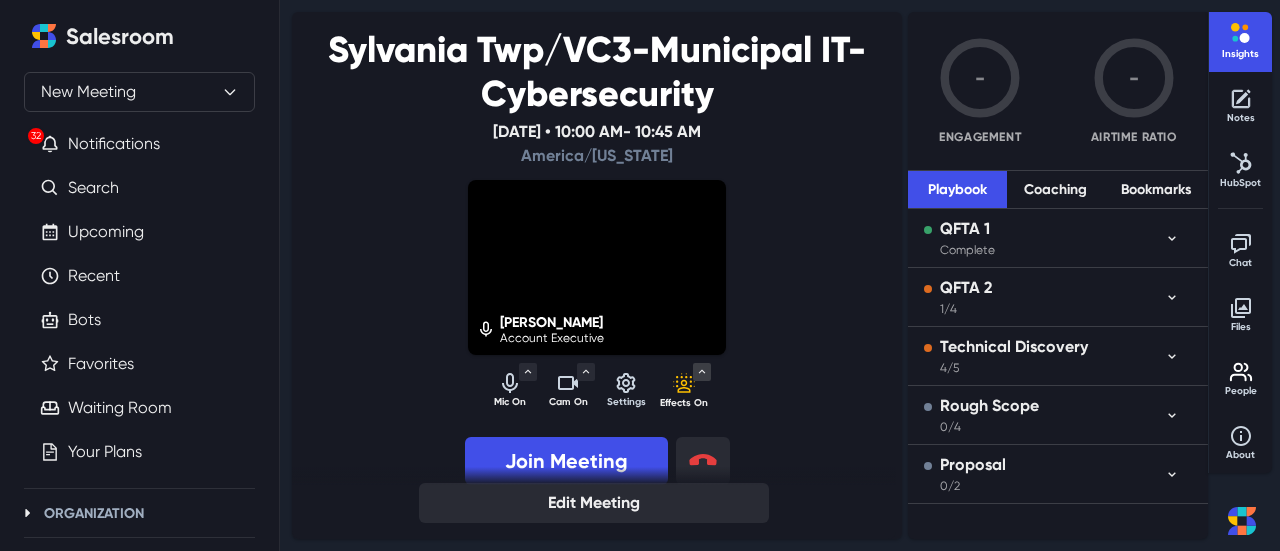 click 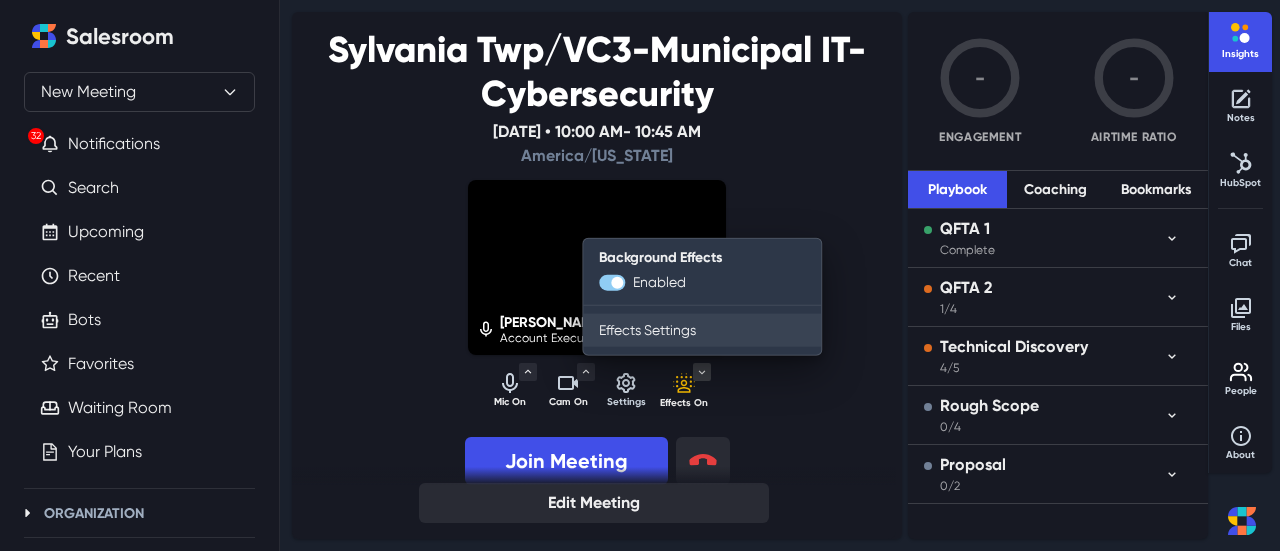 click on "Effects Settings" at bounding box center [702, 330] 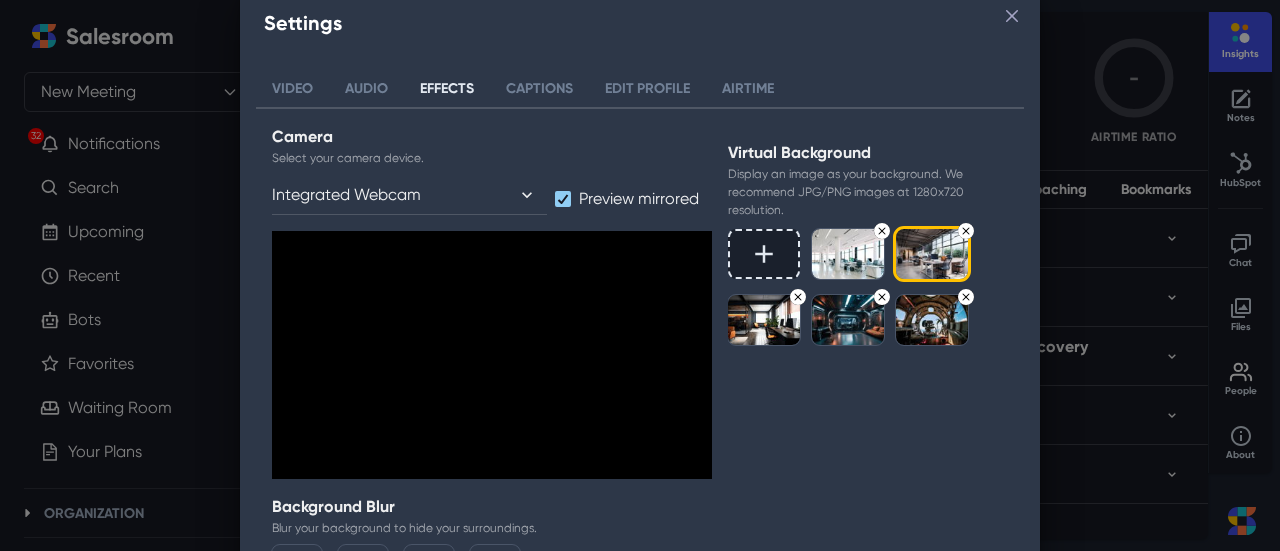 scroll, scrollTop: 100, scrollLeft: 0, axis: vertical 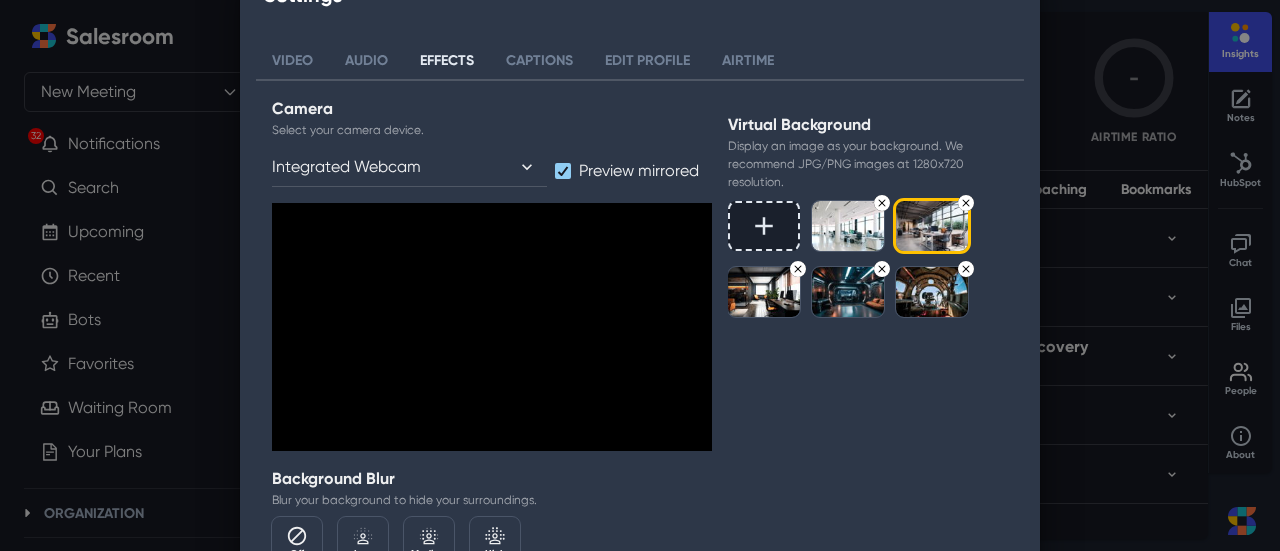 click at bounding box center [848, 226] 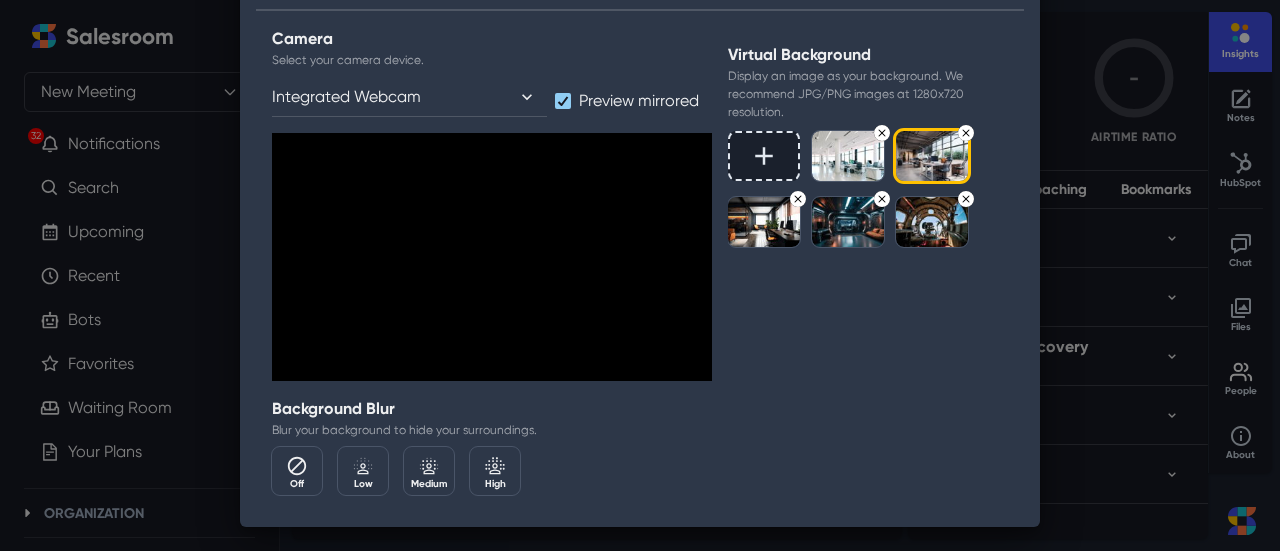 scroll, scrollTop: 209, scrollLeft: 0, axis: vertical 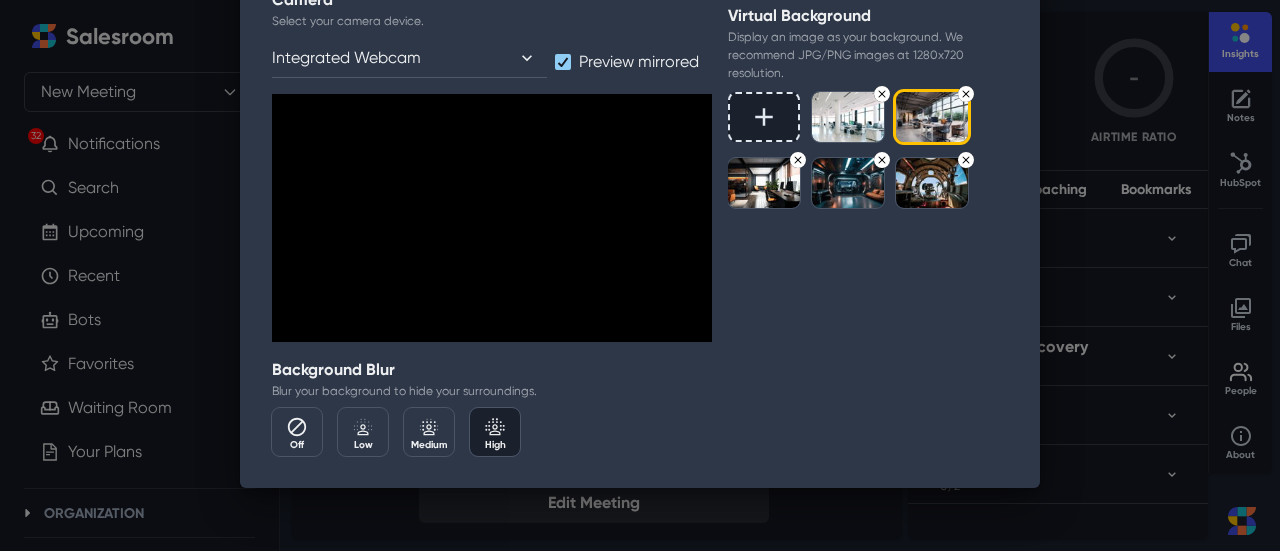 click on "High" at bounding box center (495, 445) 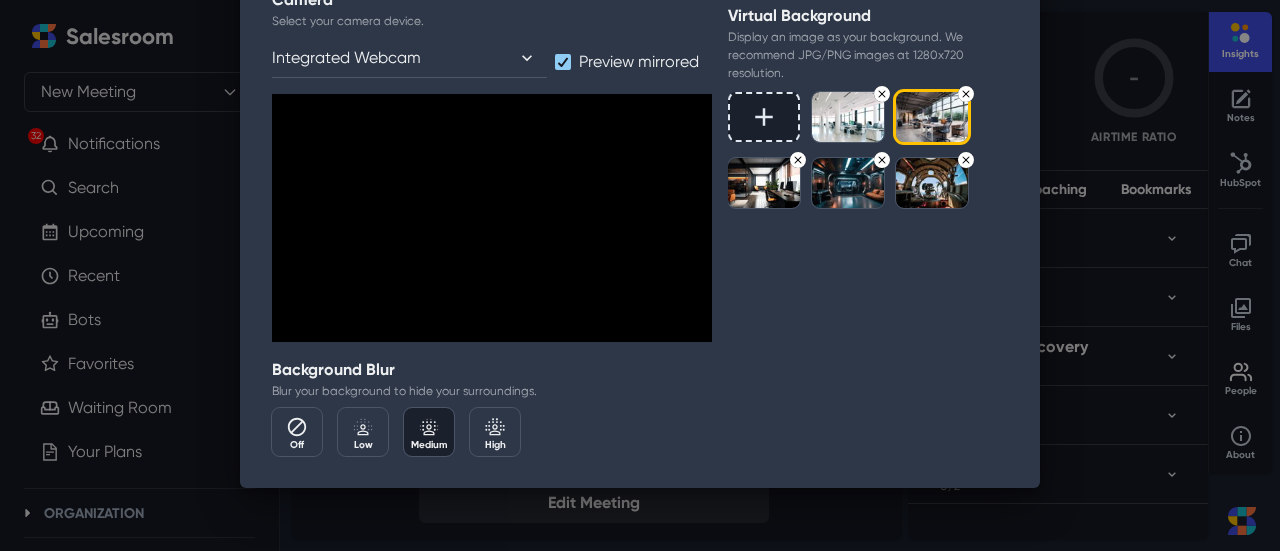 click 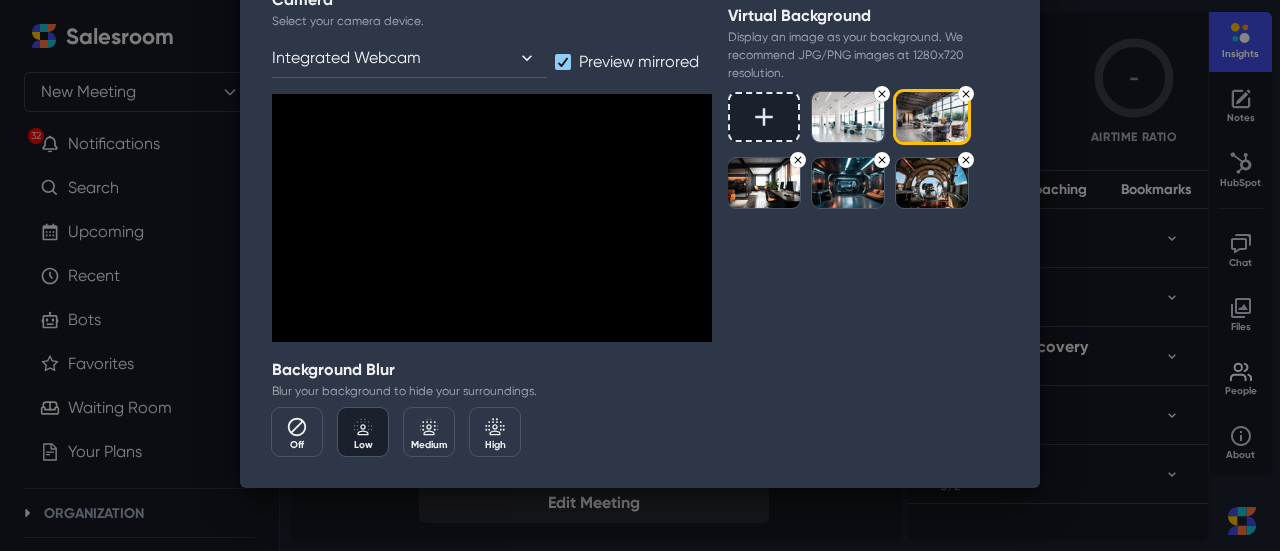 click on "Low" at bounding box center (363, 445) 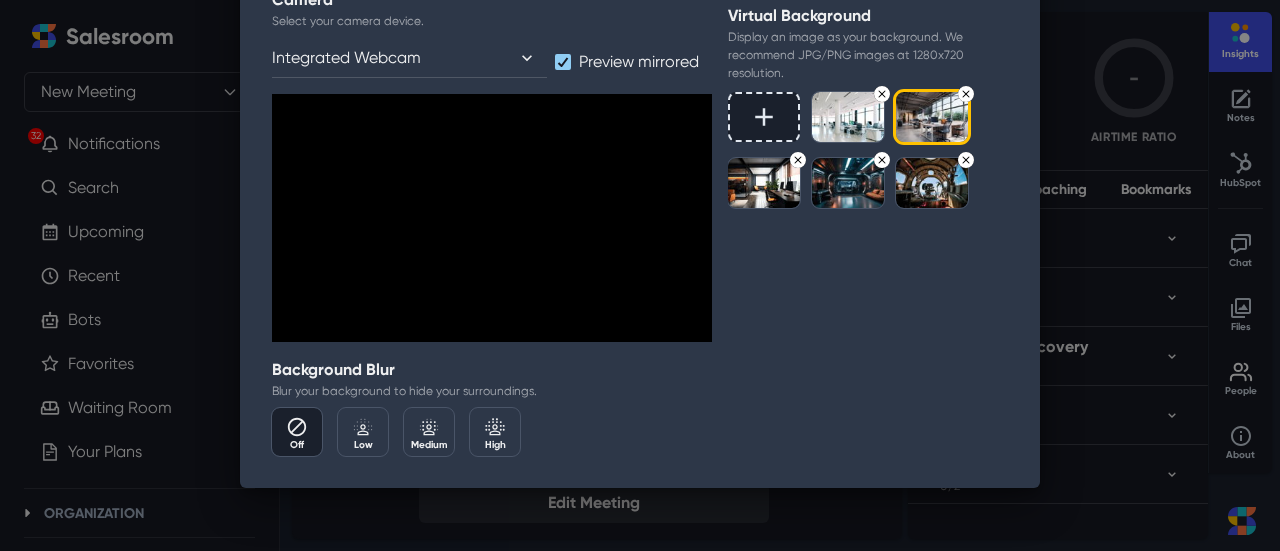 click on "Off" at bounding box center (297, 445) 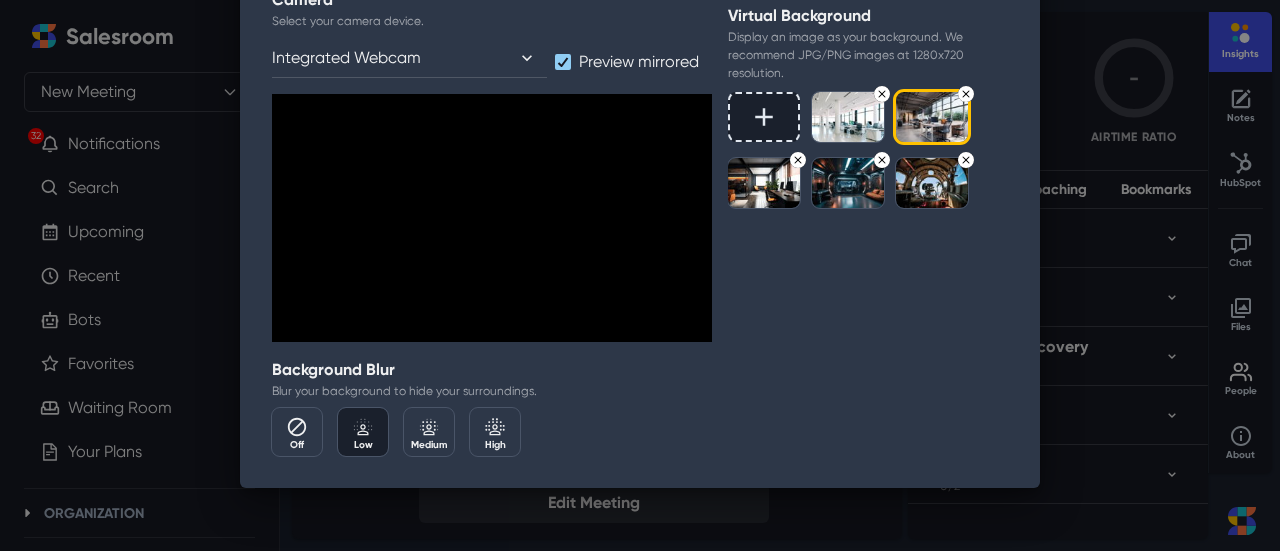 click 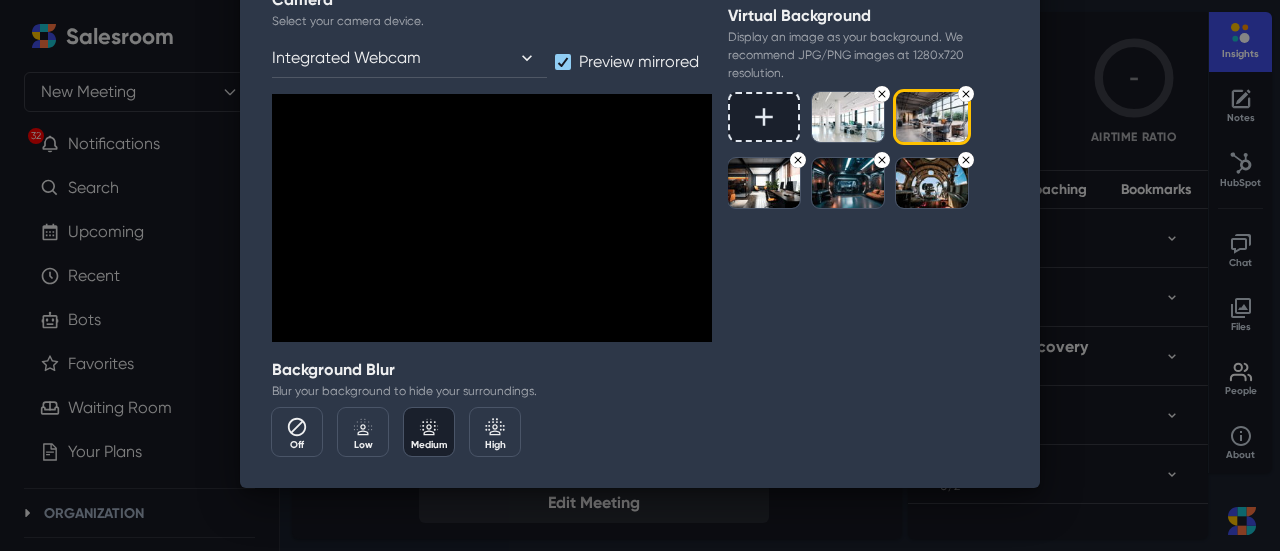 click 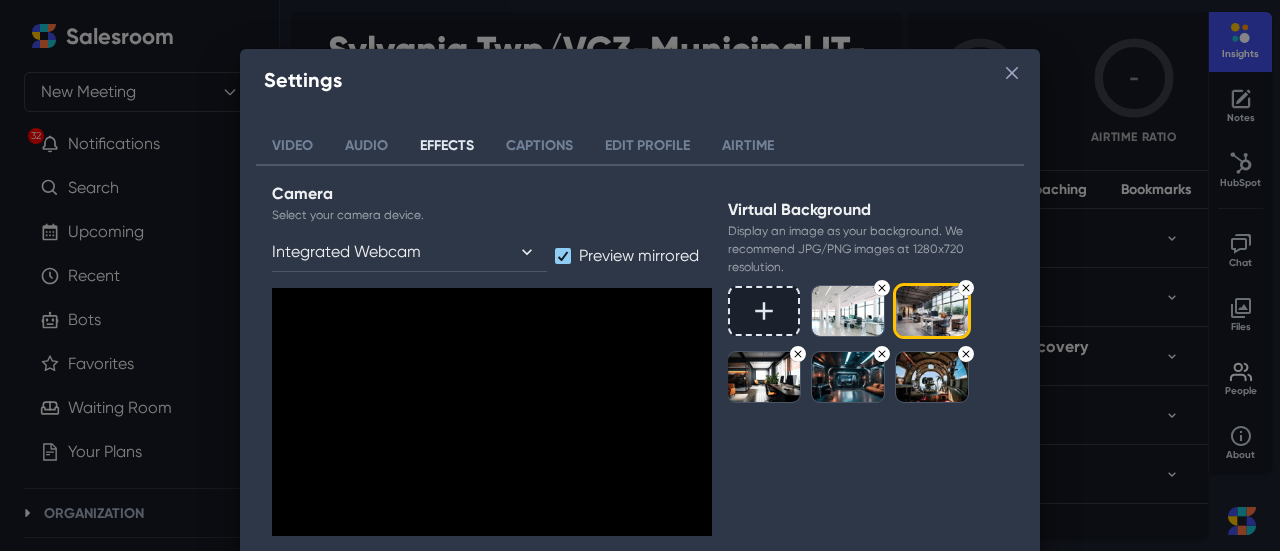 scroll, scrollTop: 9, scrollLeft: 0, axis: vertical 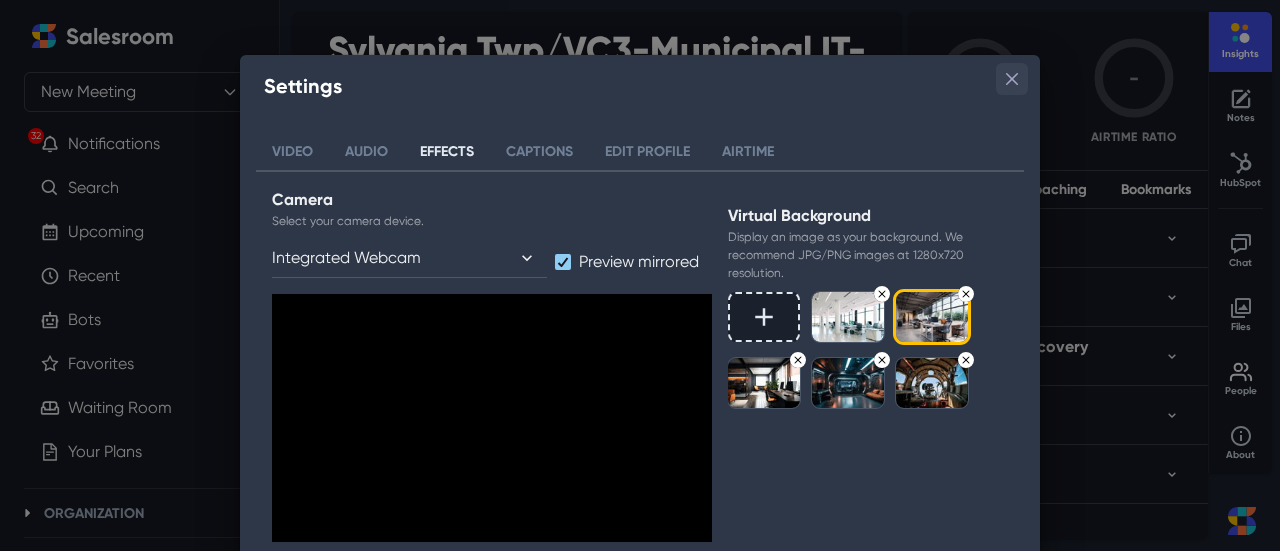 click 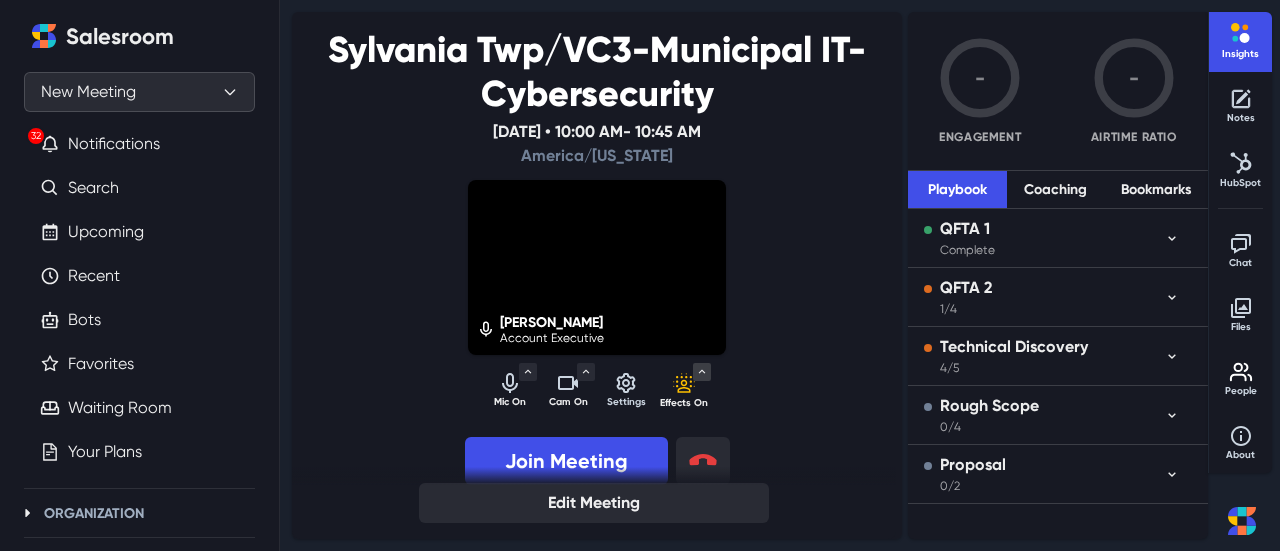 click on "New Meeting" at bounding box center (139, 92) 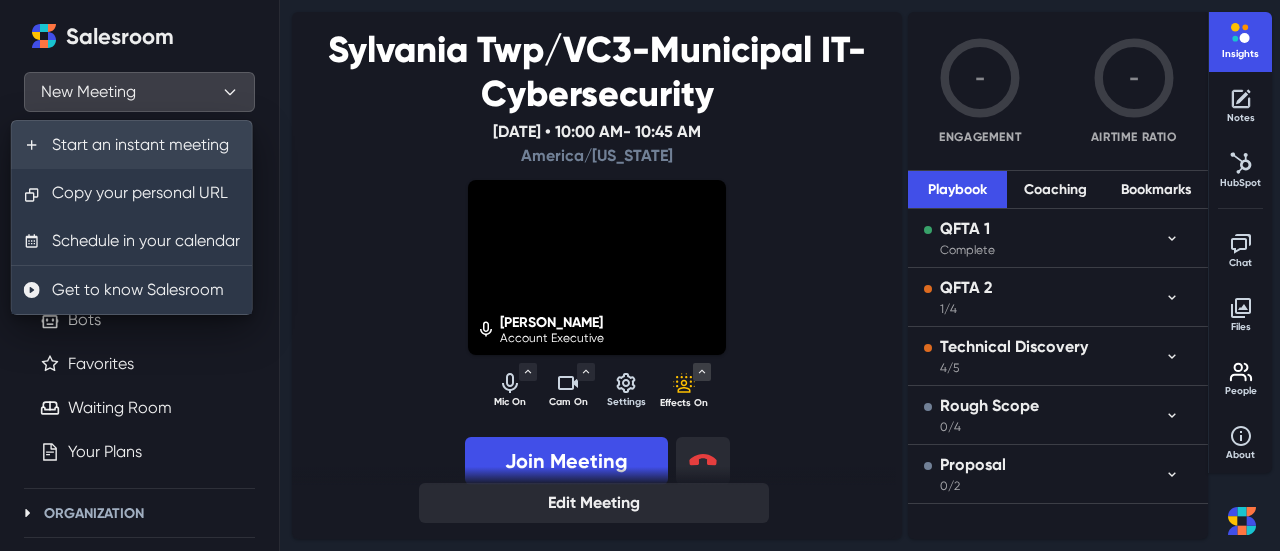 click on "Start an instant meeting" at bounding box center [132, 145] 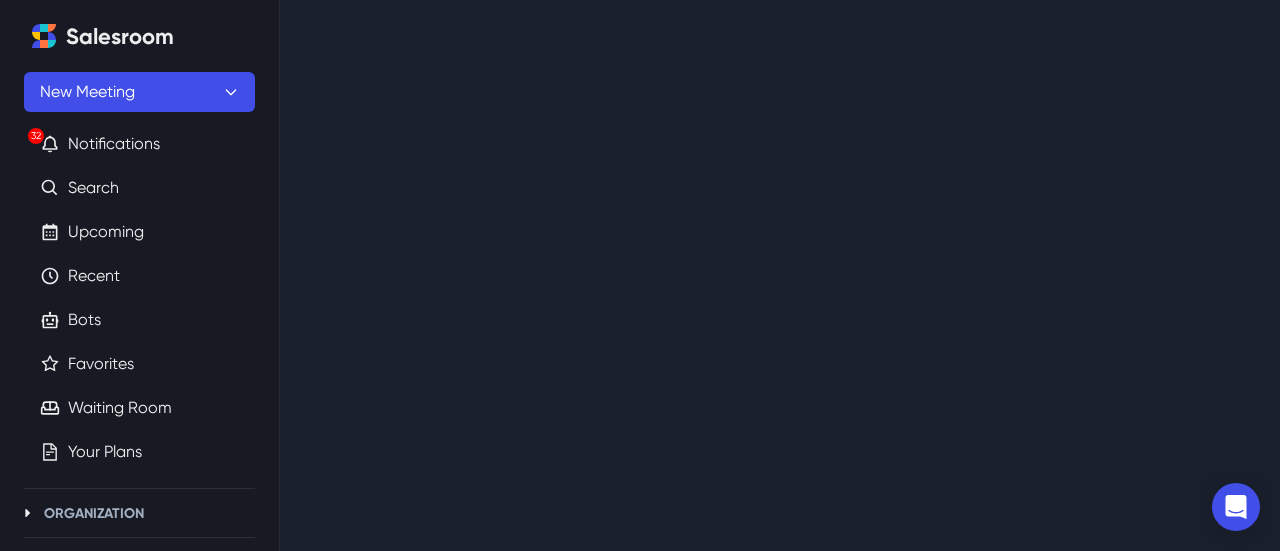select on "default" 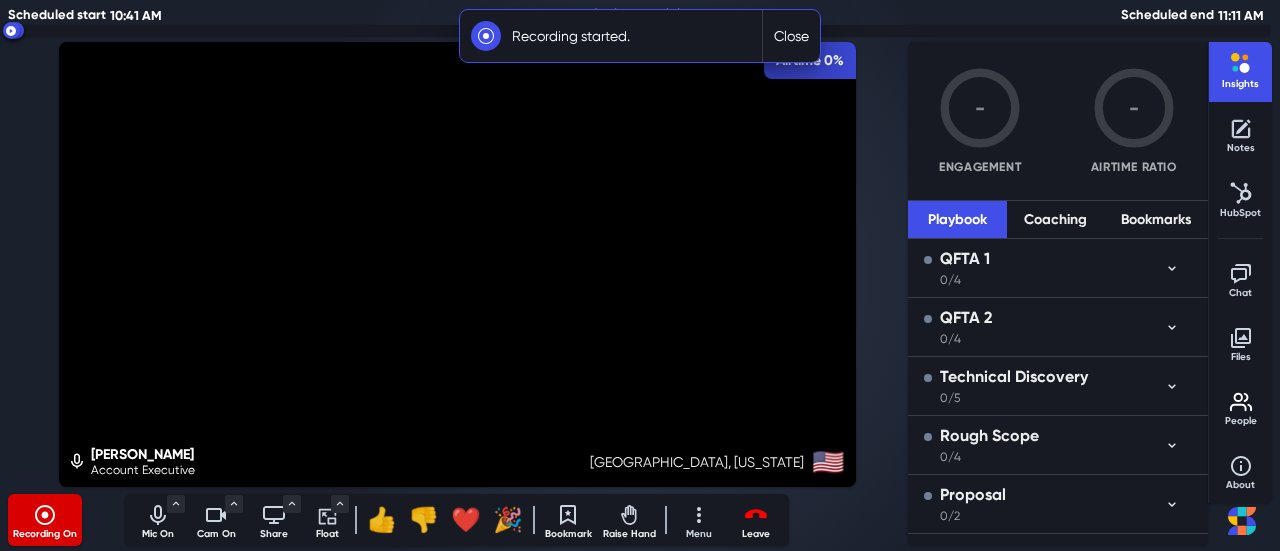 click at bounding box center [45, 515] 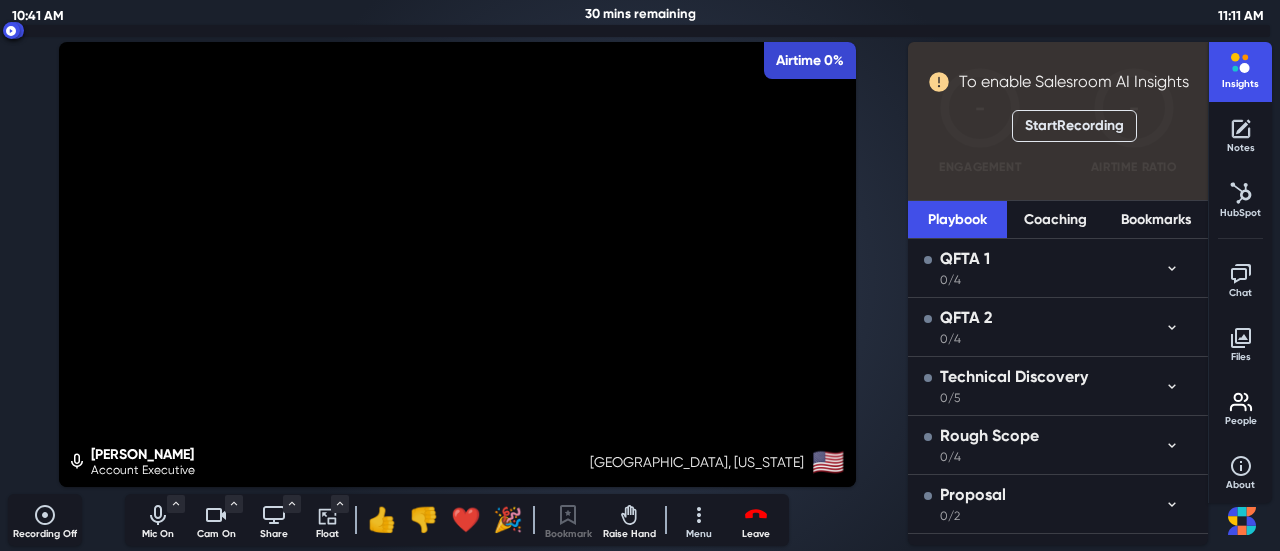 click at bounding box center [457, 264] 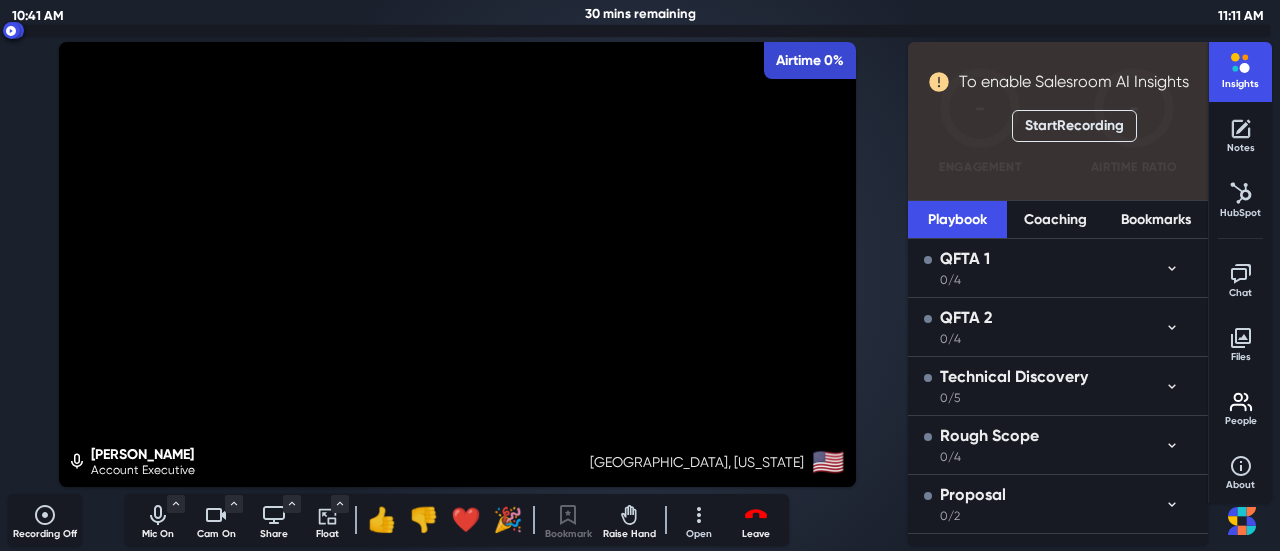 click on "Open" at bounding box center [699, 520] 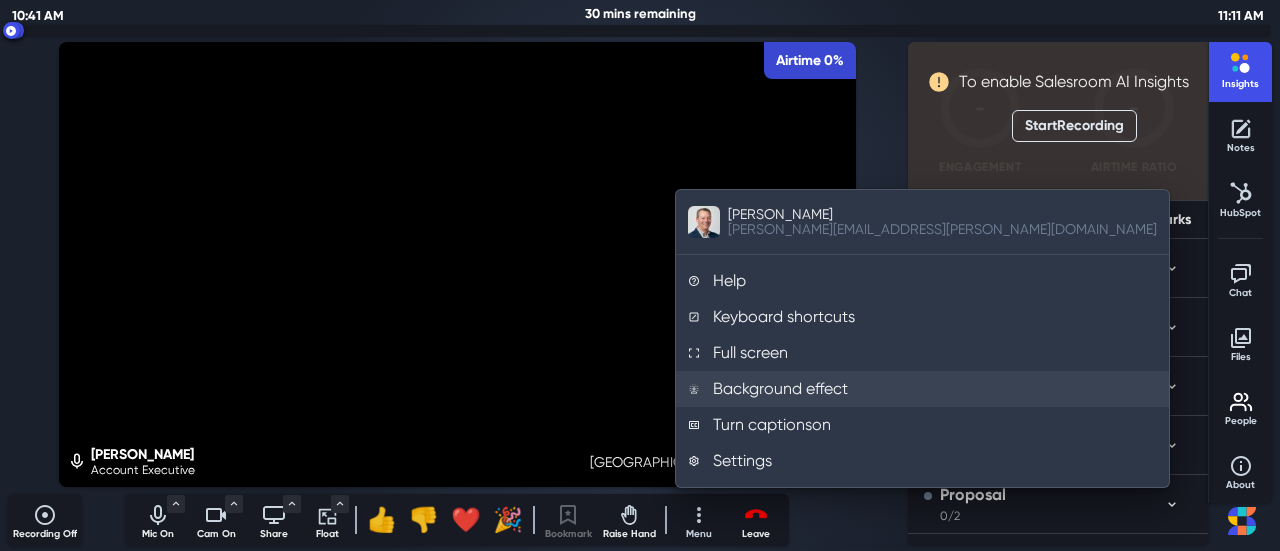 click on "Background effect" at bounding box center (922, 389) 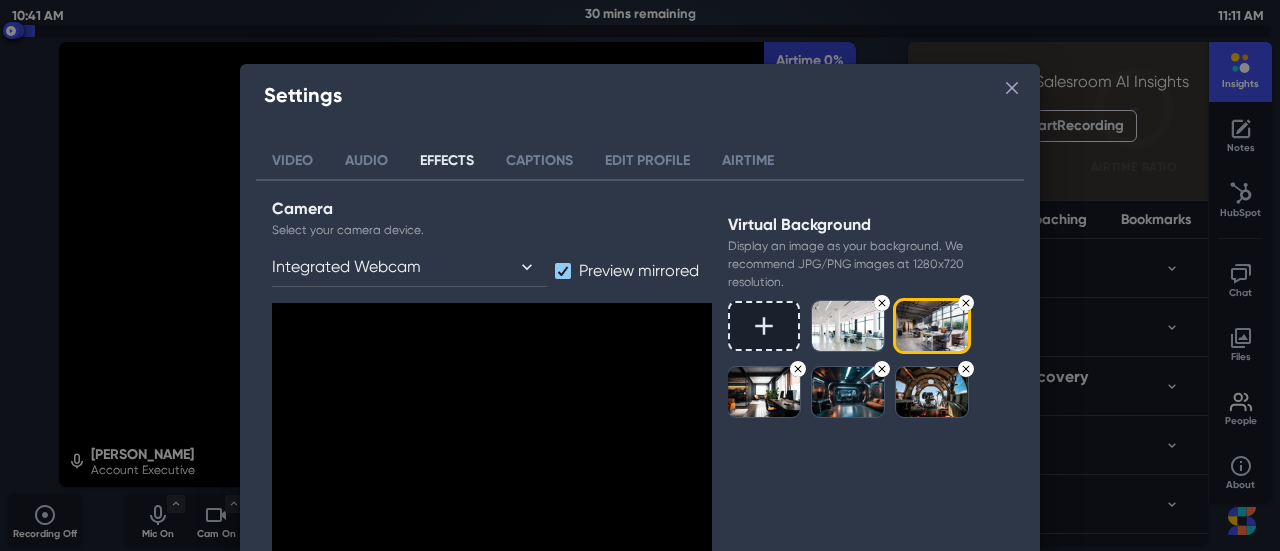 click at bounding box center [848, 326] 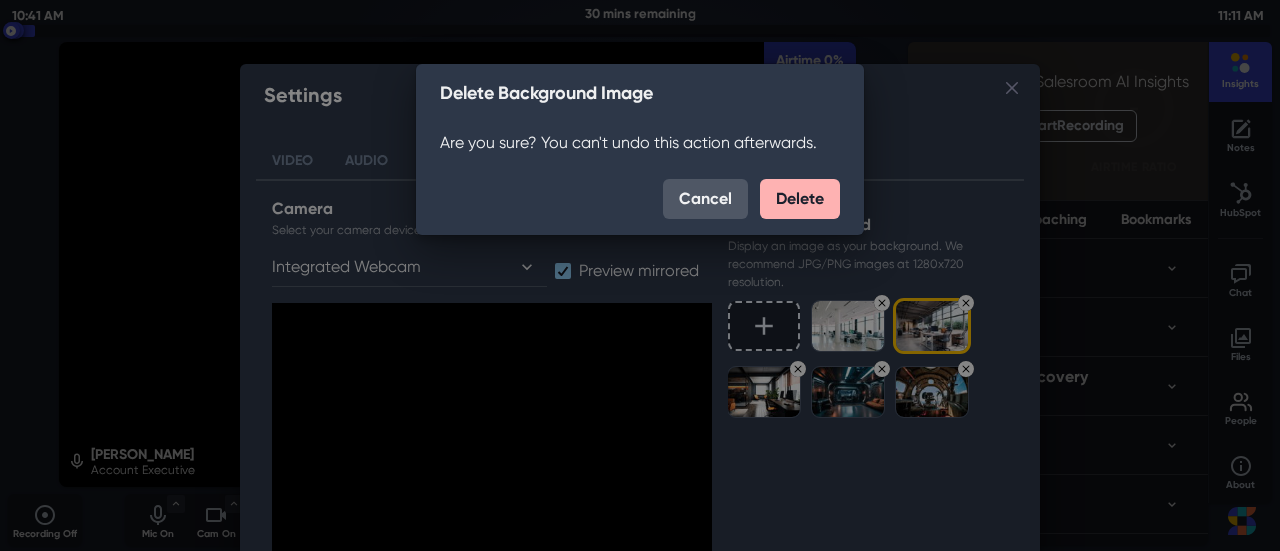 click on "Cancel" at bounding box center (705, 199) 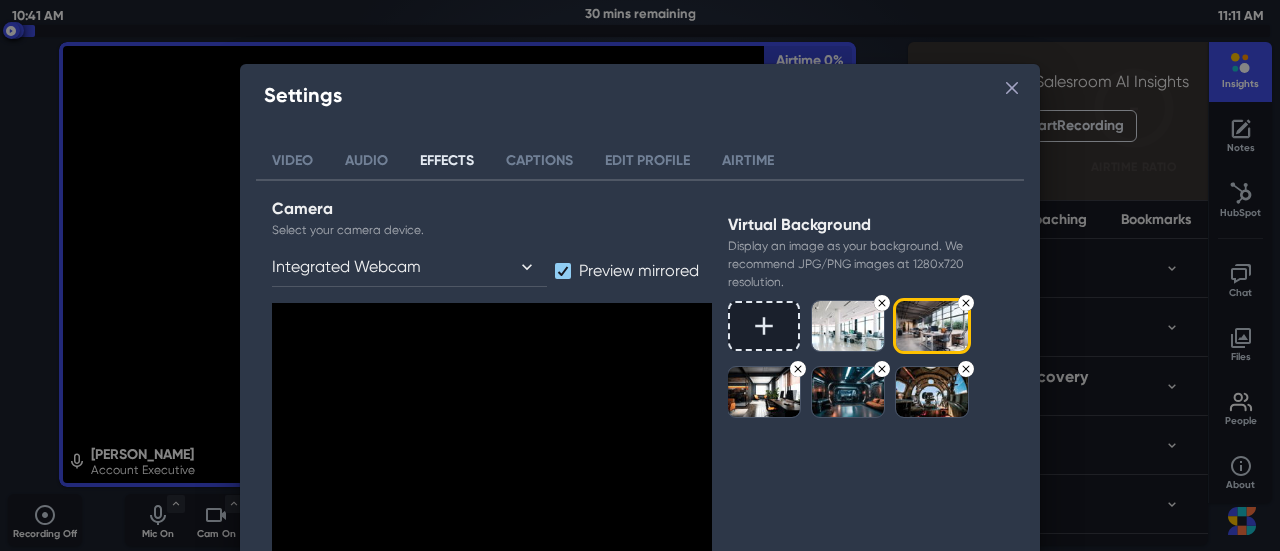 scroll, scrollTop: 129, scrollLeft: 0, axis: vertical 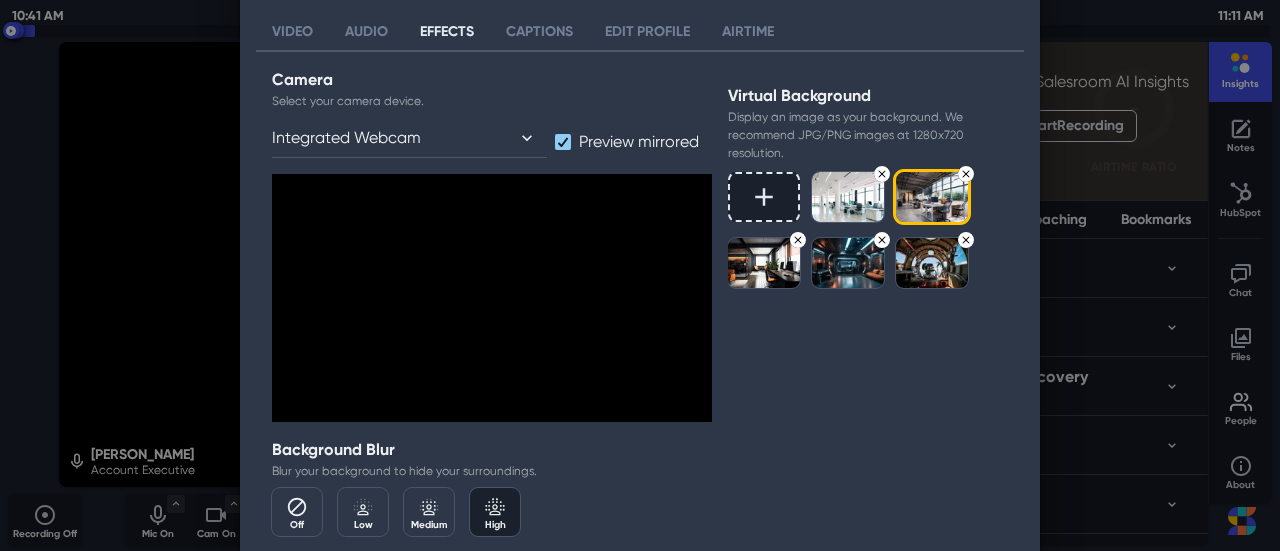 click at bounding box center [495, 507] 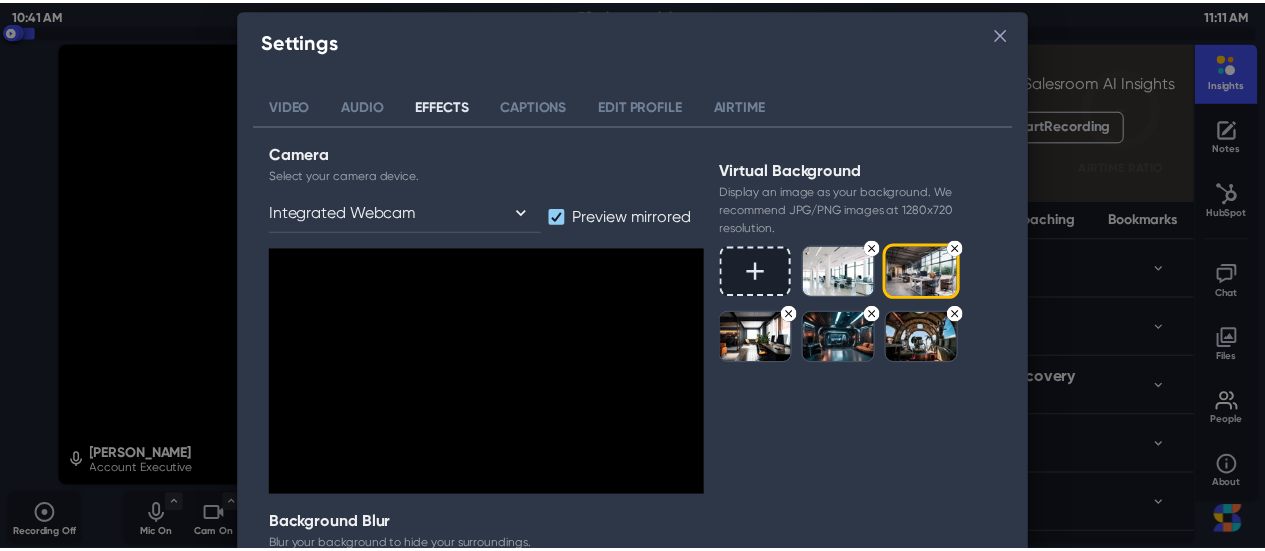 scroll, scrollTop: 29, scrollLeft: 0, axis: vertical 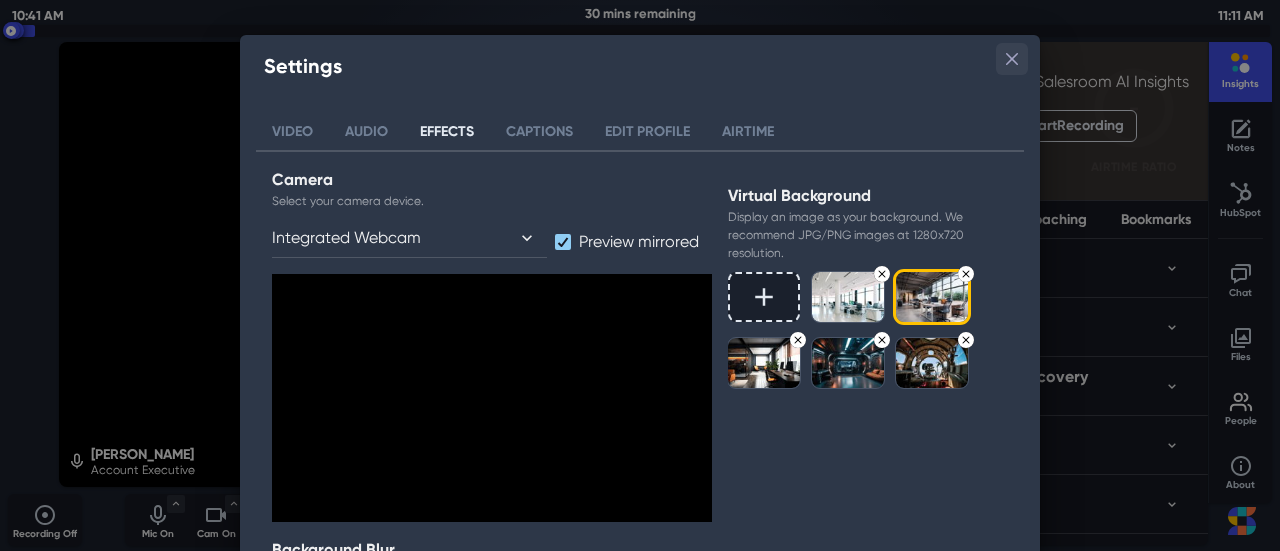 click 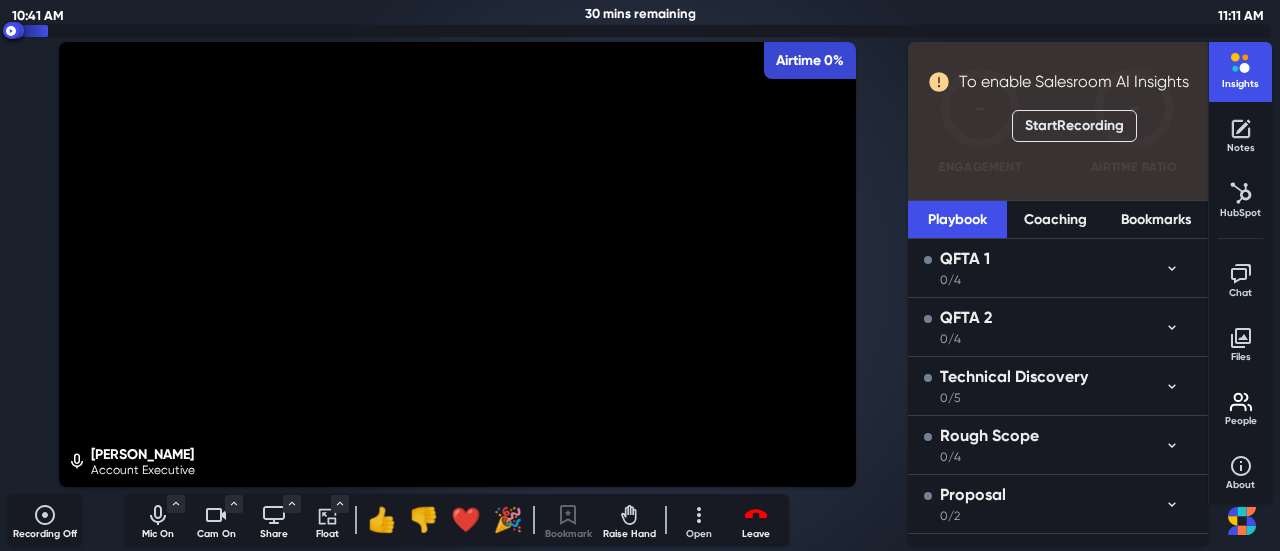 click on "Open" at bounding box center [699, 520] 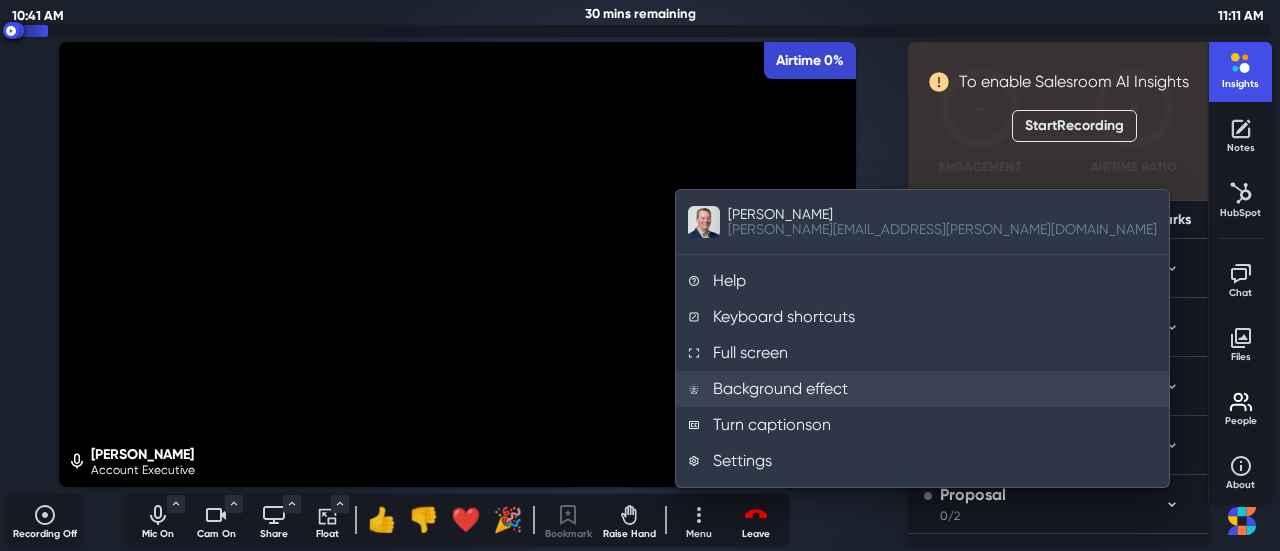 click on "Background effect" at bounding box center [922, 389] 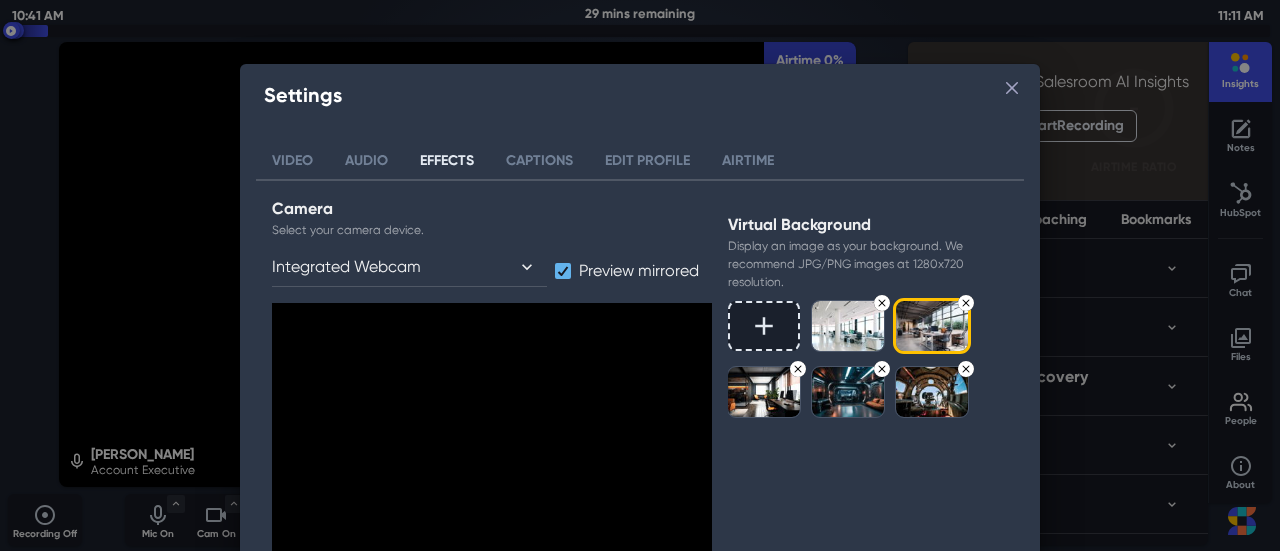 click at bounding box center (563, 271) 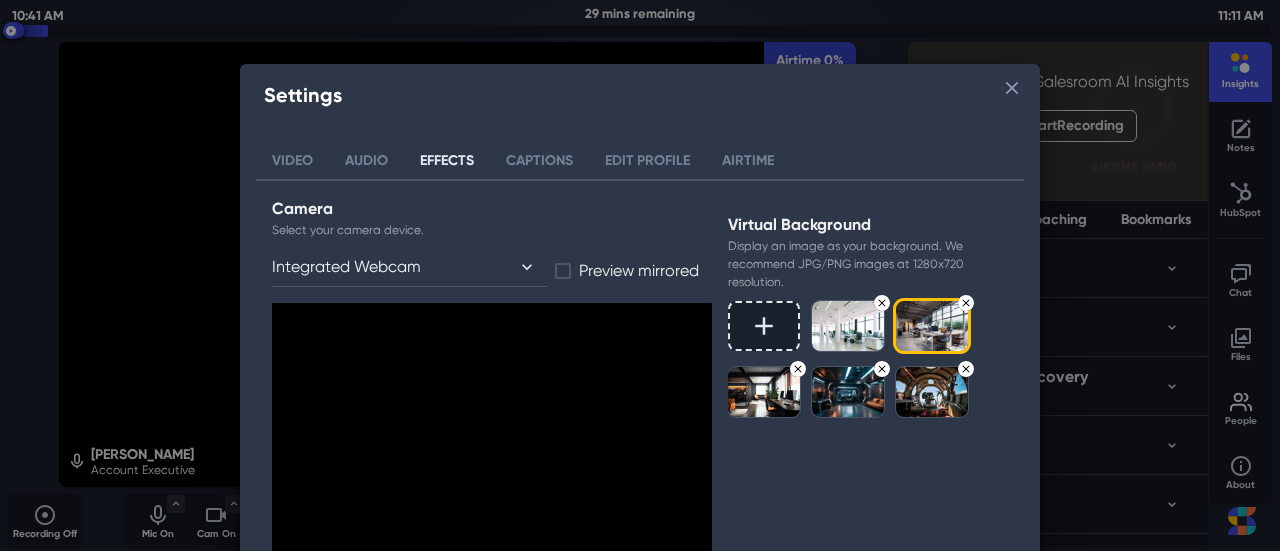 click at bounding box center [563, 271] 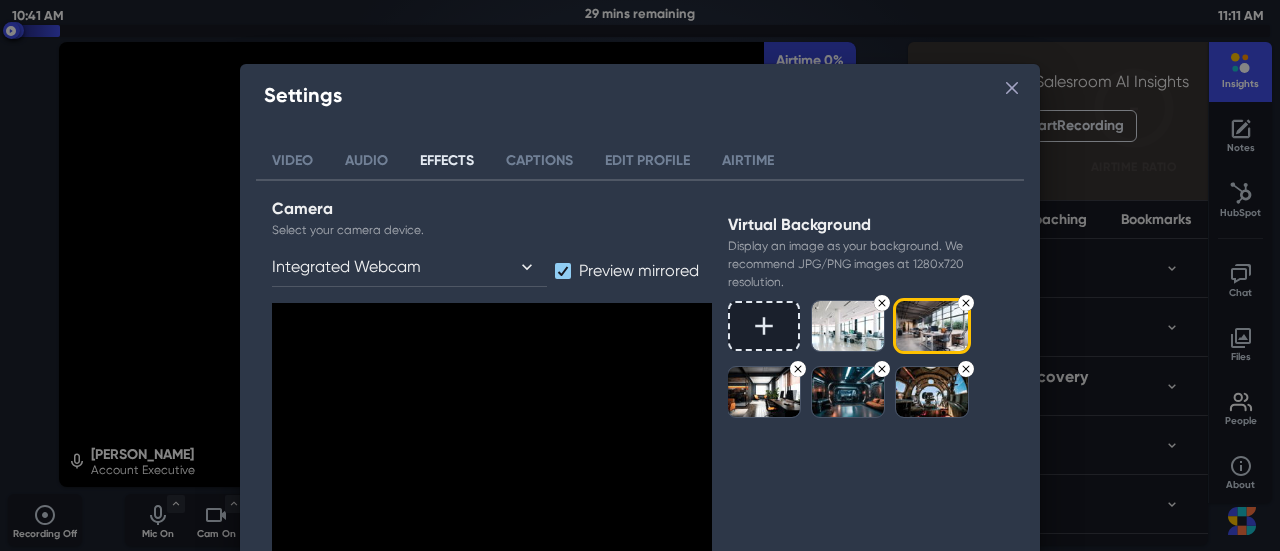 click at bounding box center (848, 326) 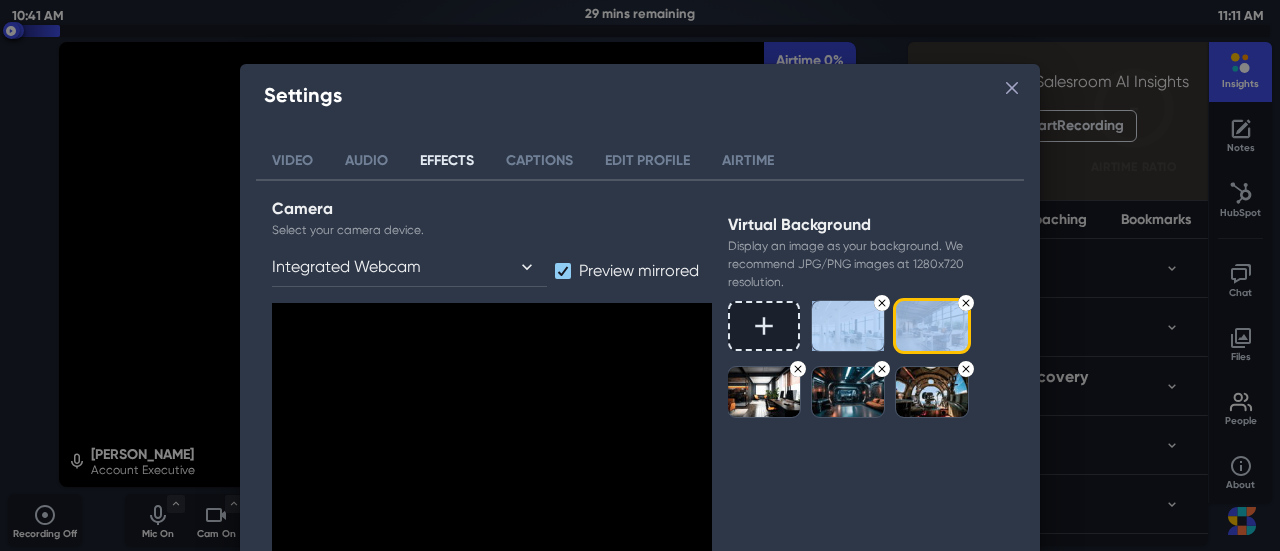 click 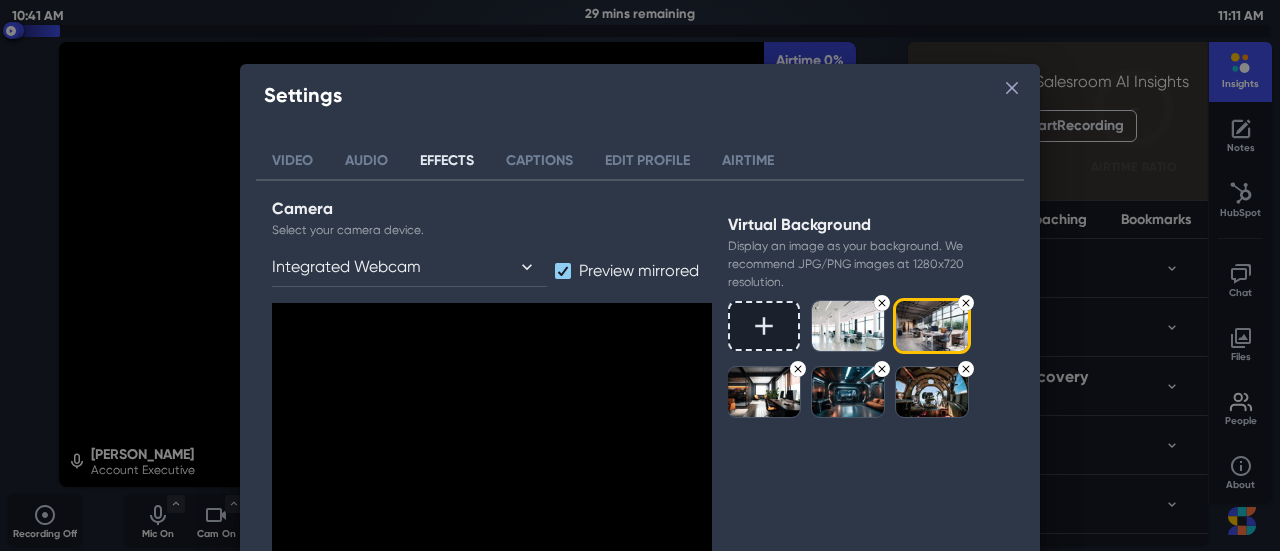 click on "Select your camera device." at bounding box center (492, 230) 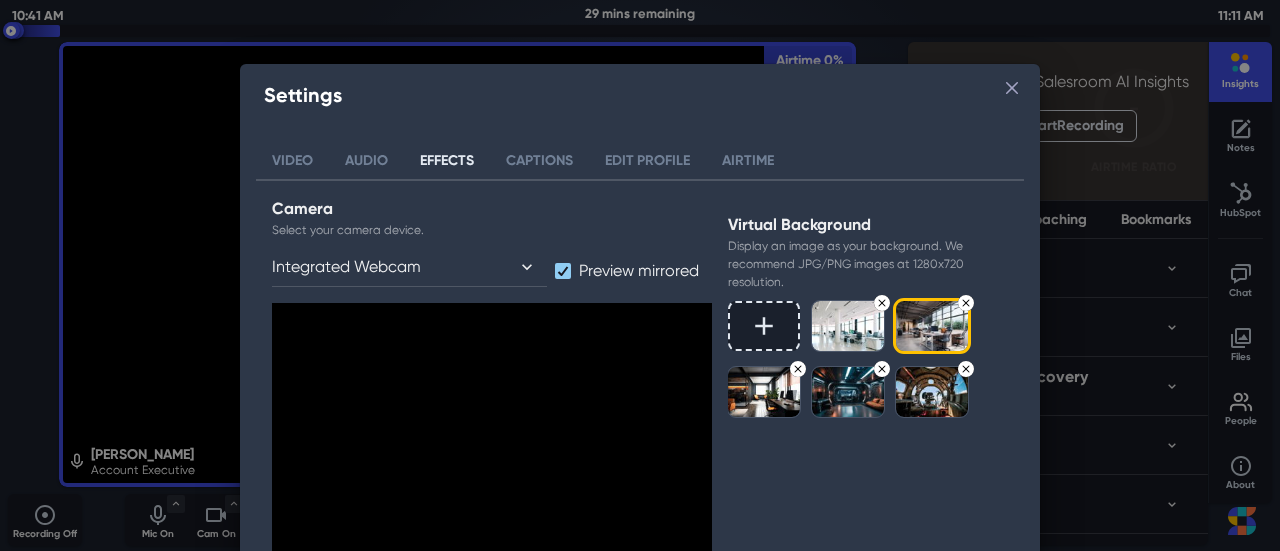 click at bounding box center (848, 326) 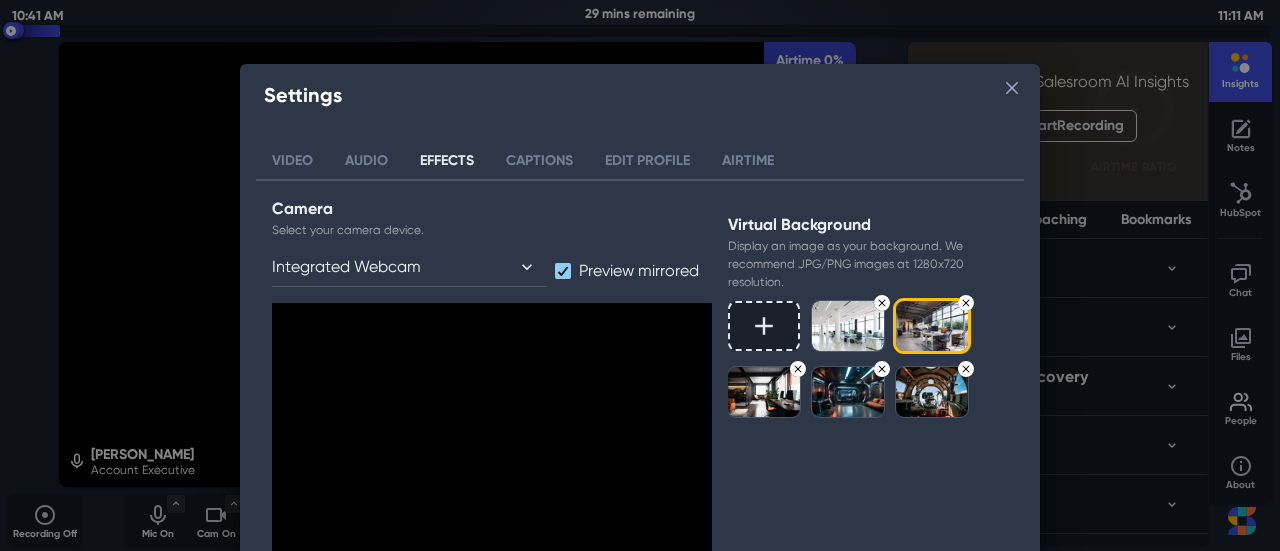click at bounding box center [848, 326] 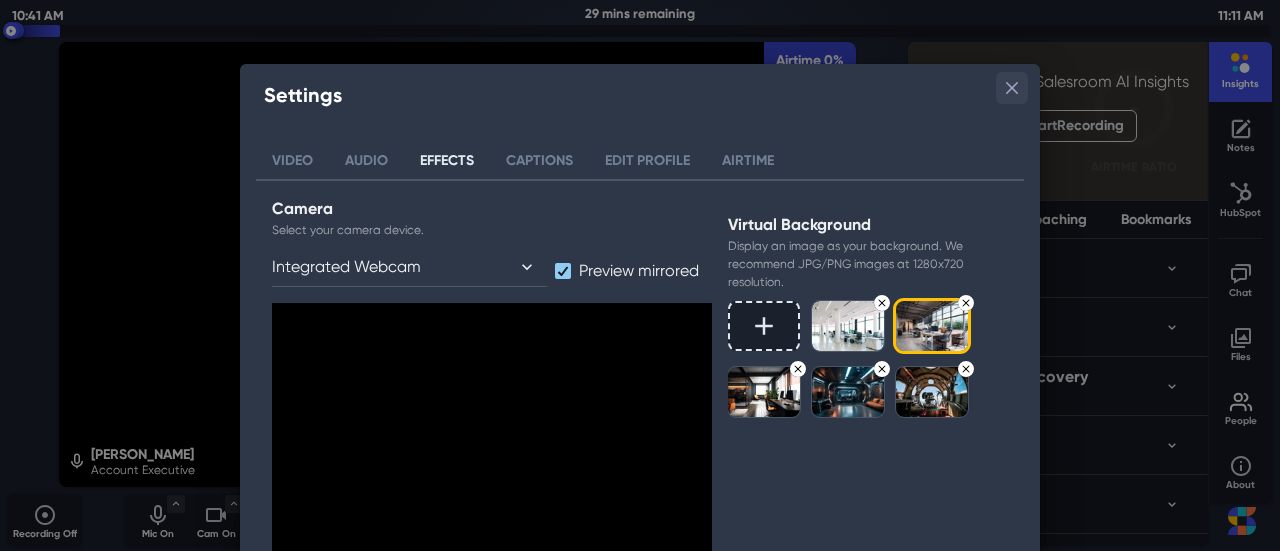 click 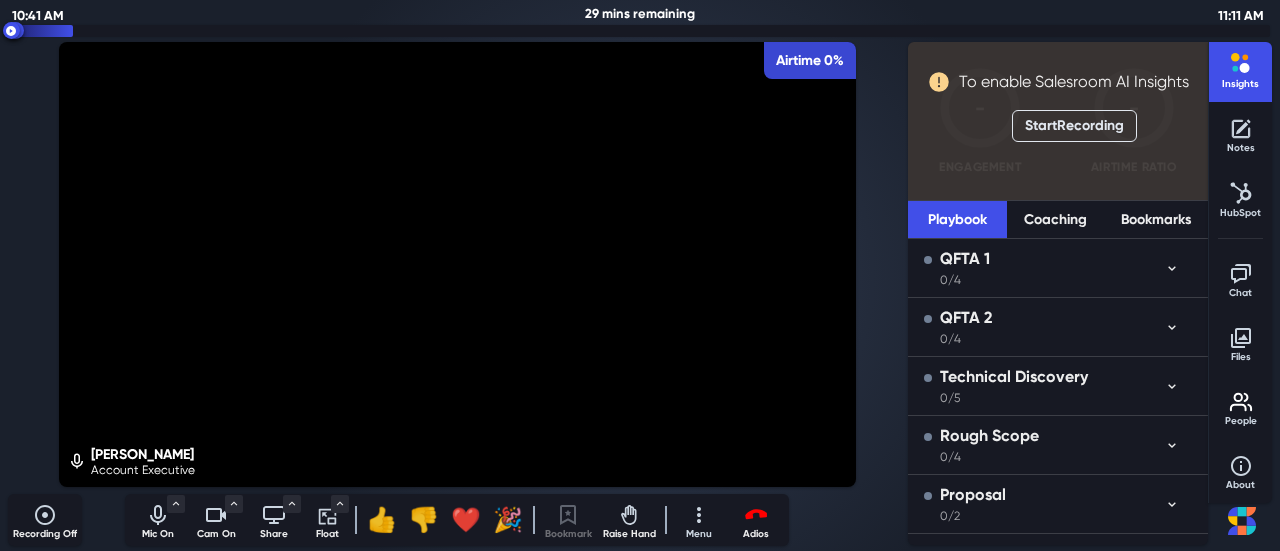 click 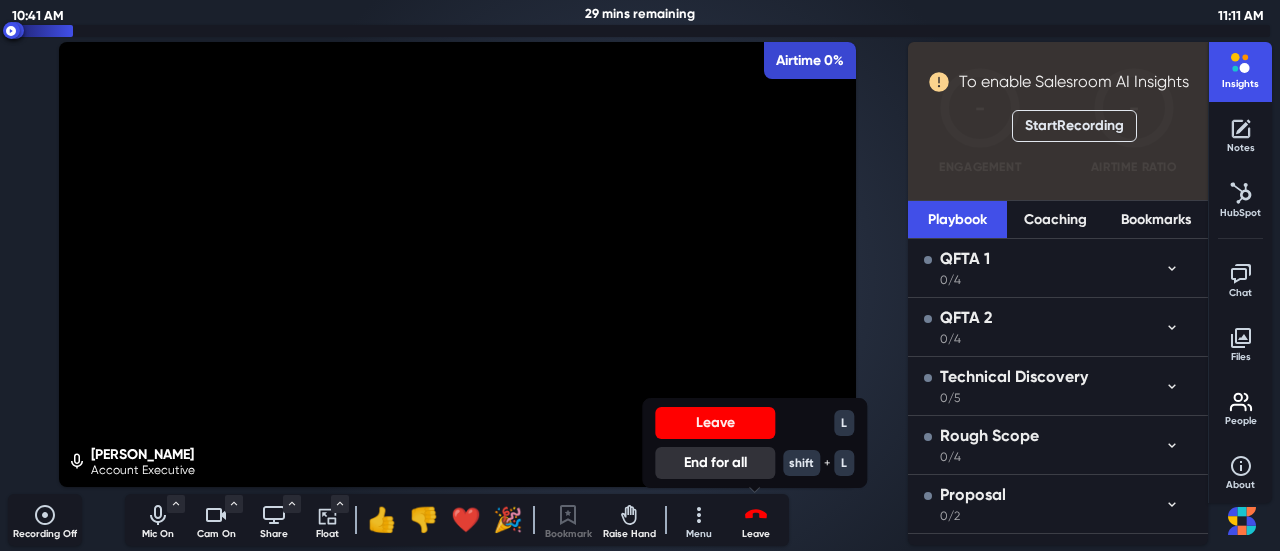 click on "Leave" at bounding box center [715, 423] 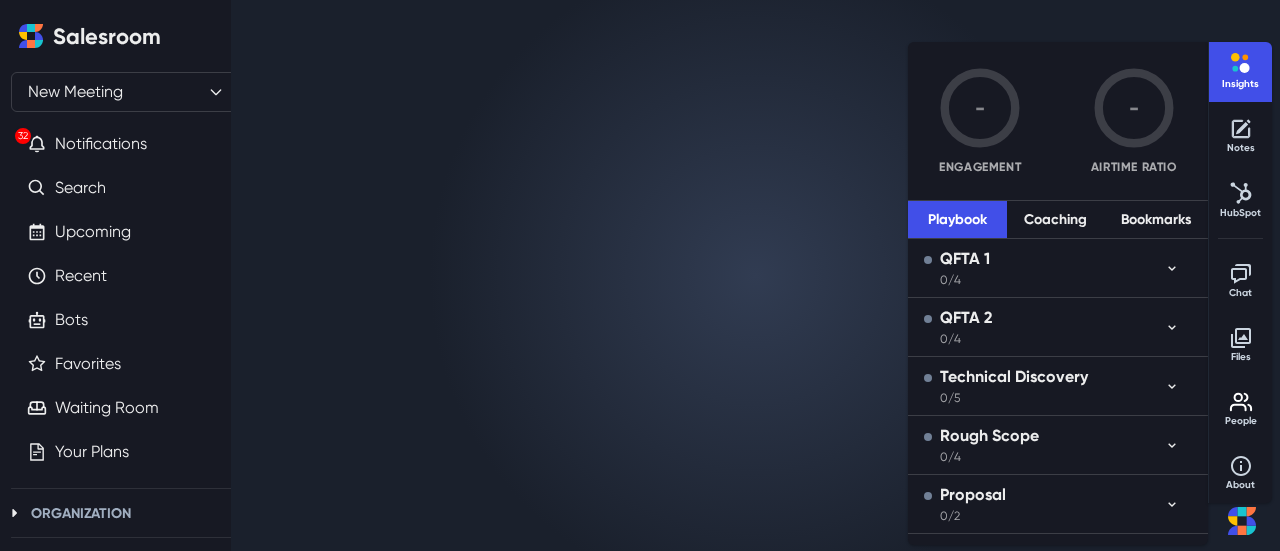 select on "default" 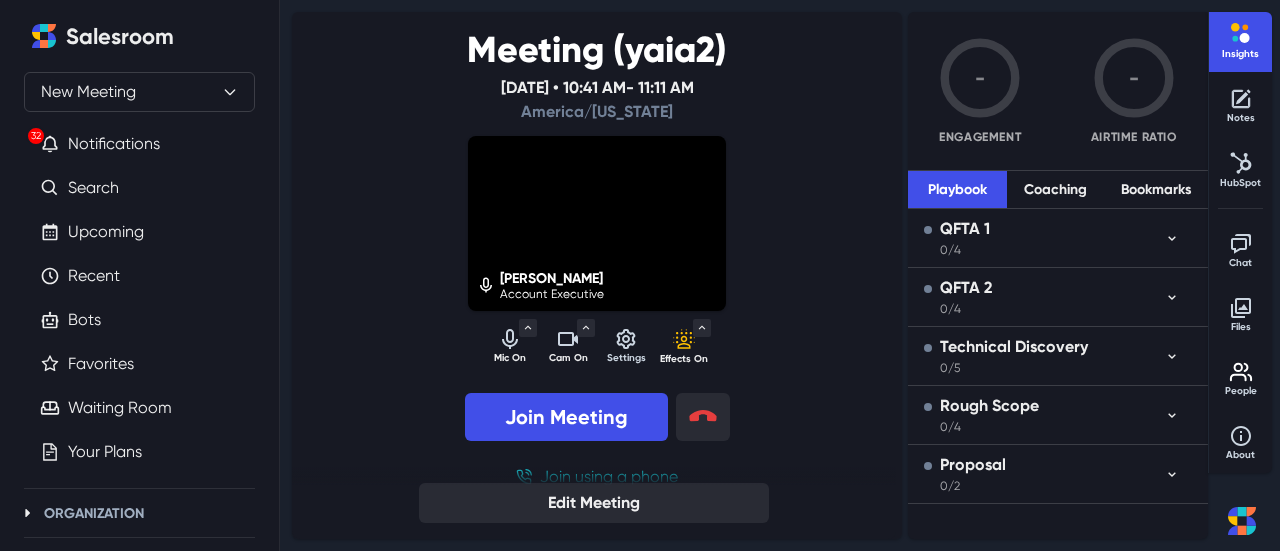 click on "Salesroom" at bounding box center (120, 37) 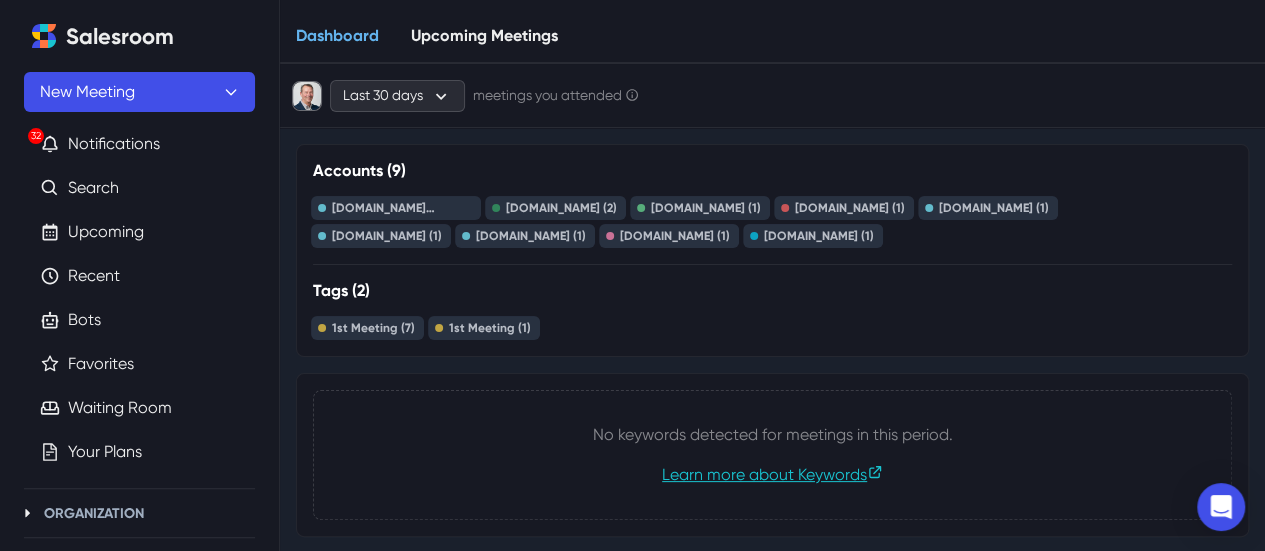 click at bounding box center [44, 36] 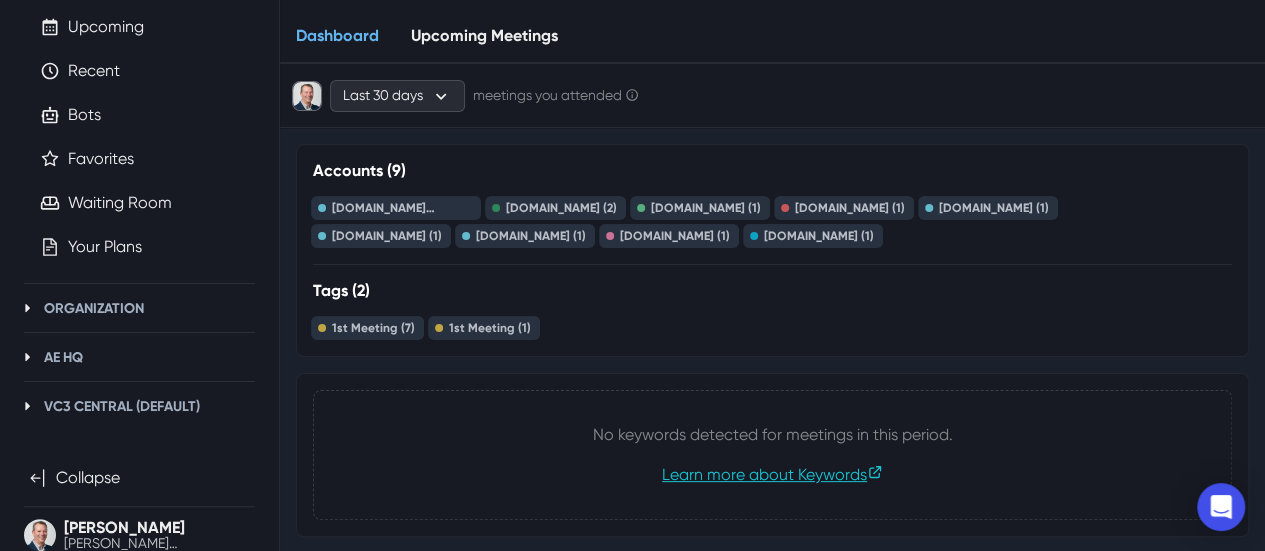 scroll, scrollTop: 207, scrollLeft: 0, axis: vertical 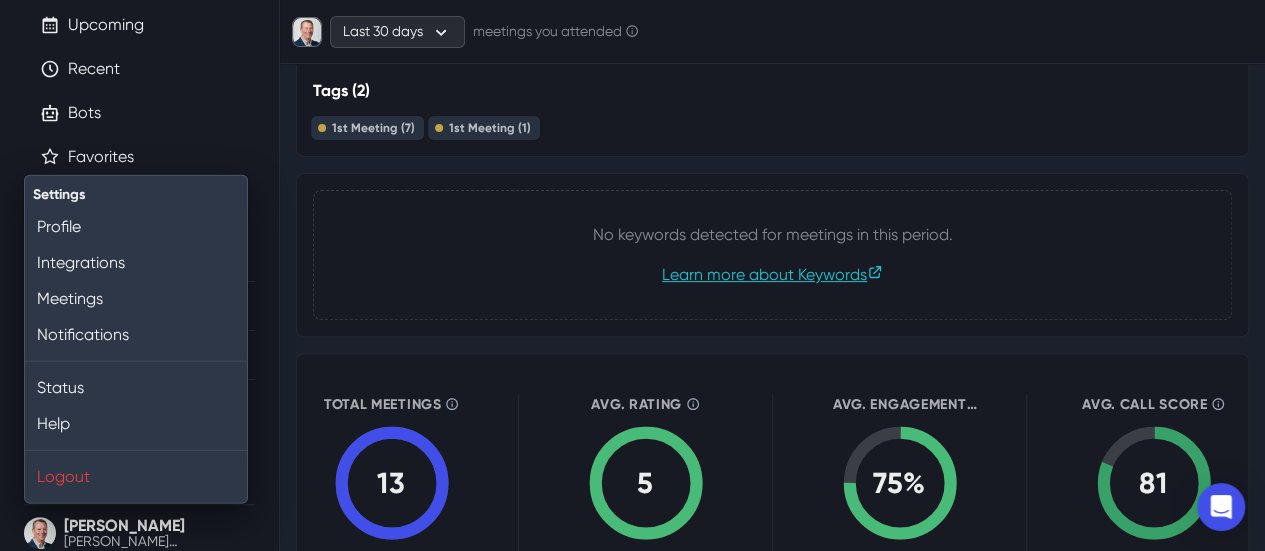 click on "[PERSON_NAME] [PERSON_NAME][EMAIL_ADDRESS][PERSON_NAME][DOMAIN_NAME]" at bounding box center [139, 533] 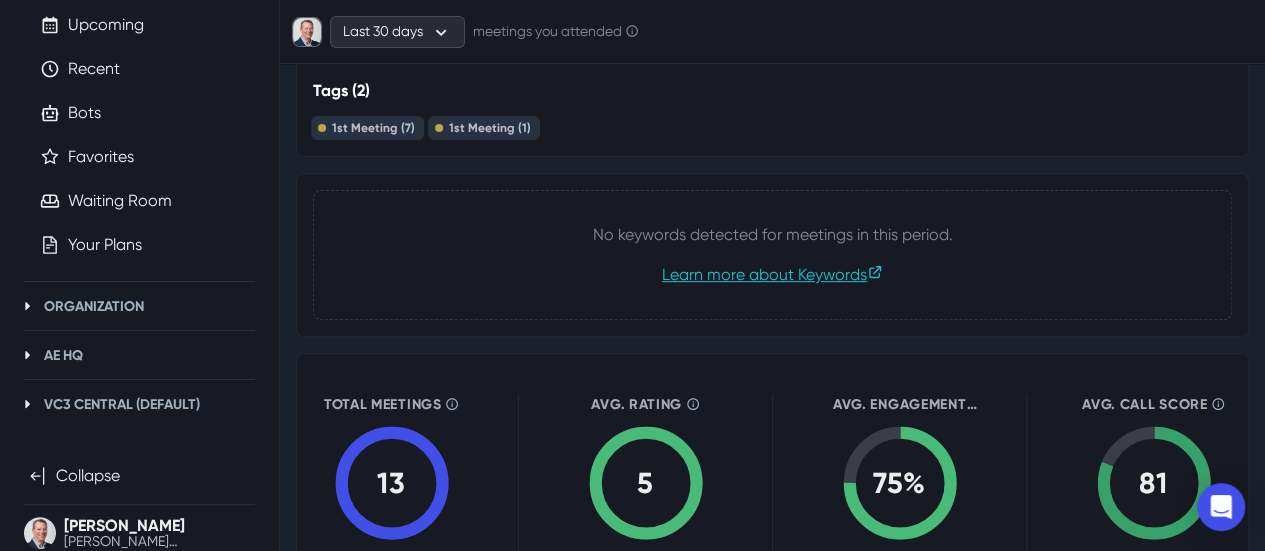 click on "[PERSON_NAME] [PERSON_NAME][EMAIL_ADDRESS][PERSON_NAME][DOMAIN_NAME]" at bounding box center (139, 533) 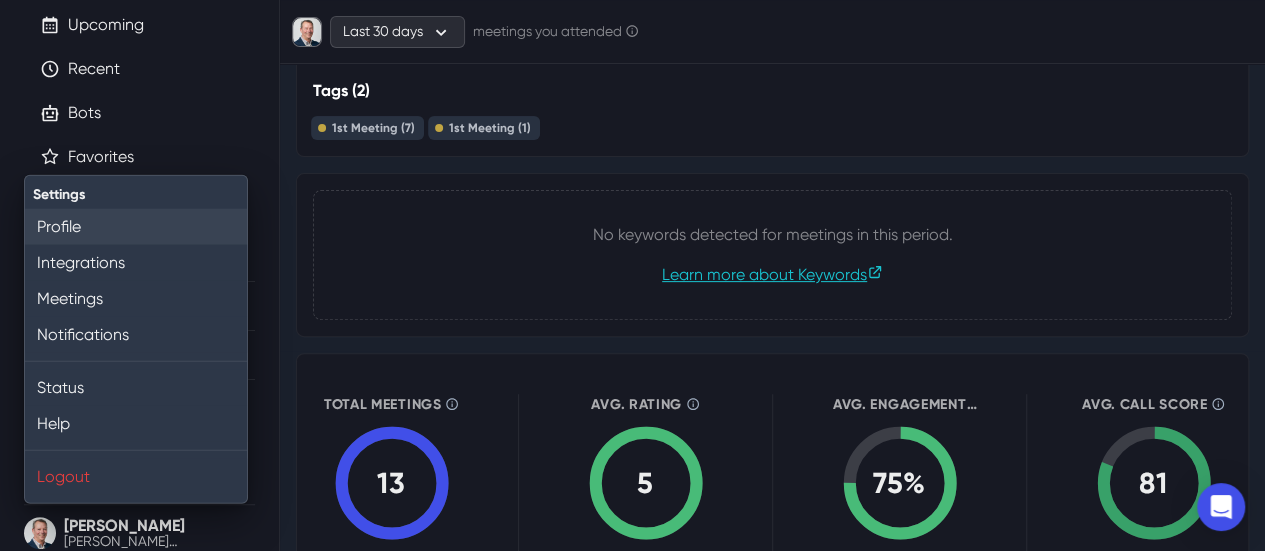 click on "Profile" at bounding box center [136, 227] 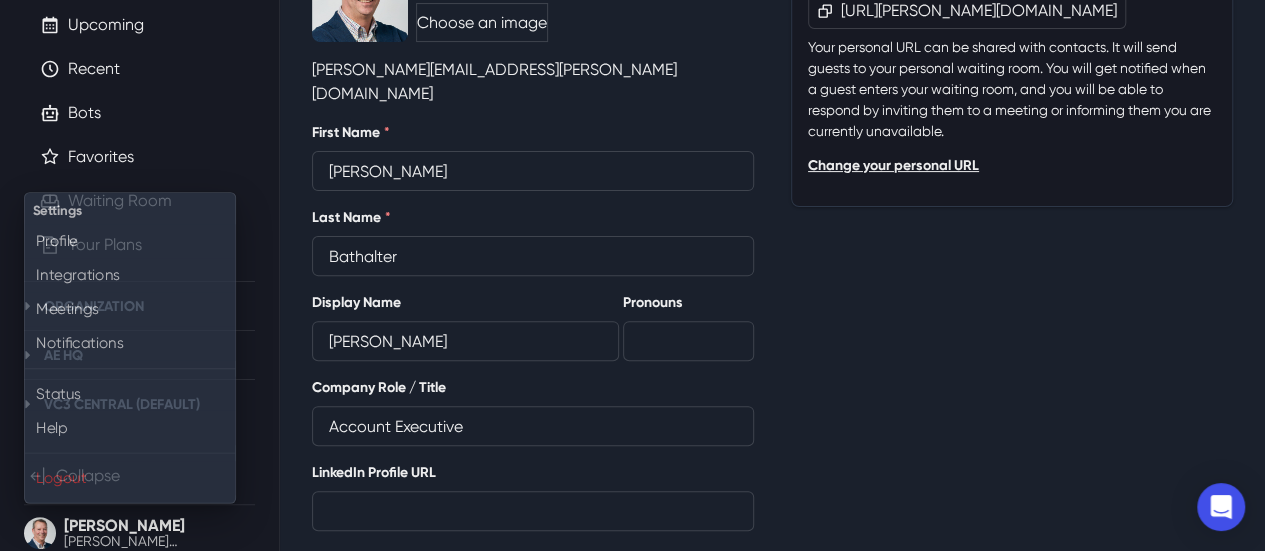 scroll, scrollTop: 0, scrollLeft: 0, axis: both 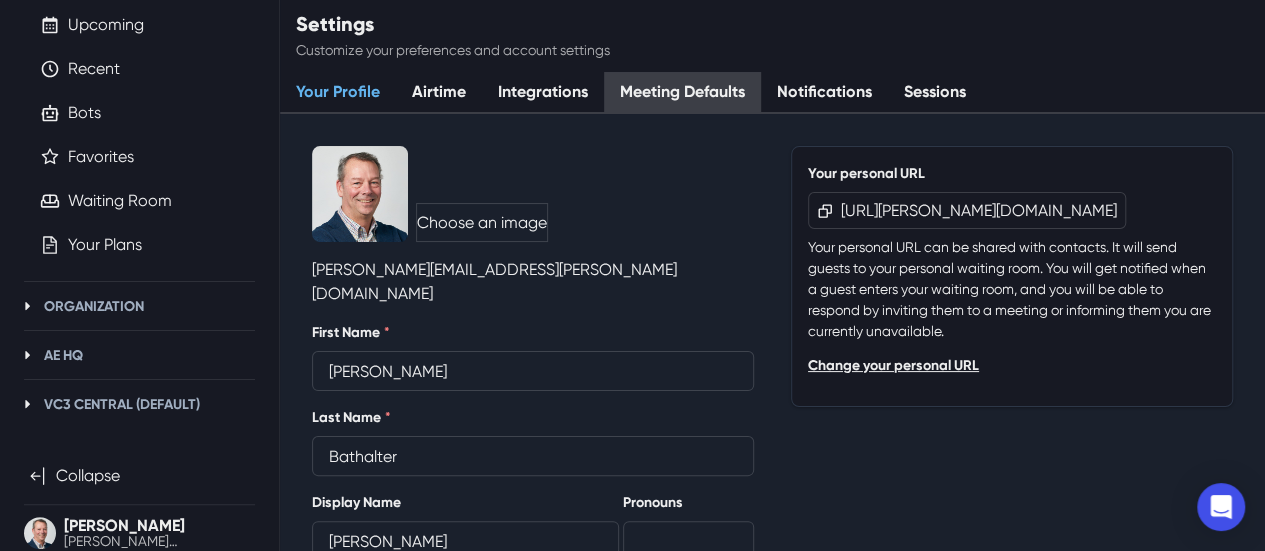 click on "Meeting Defaults" at bounding box center [682, 93] 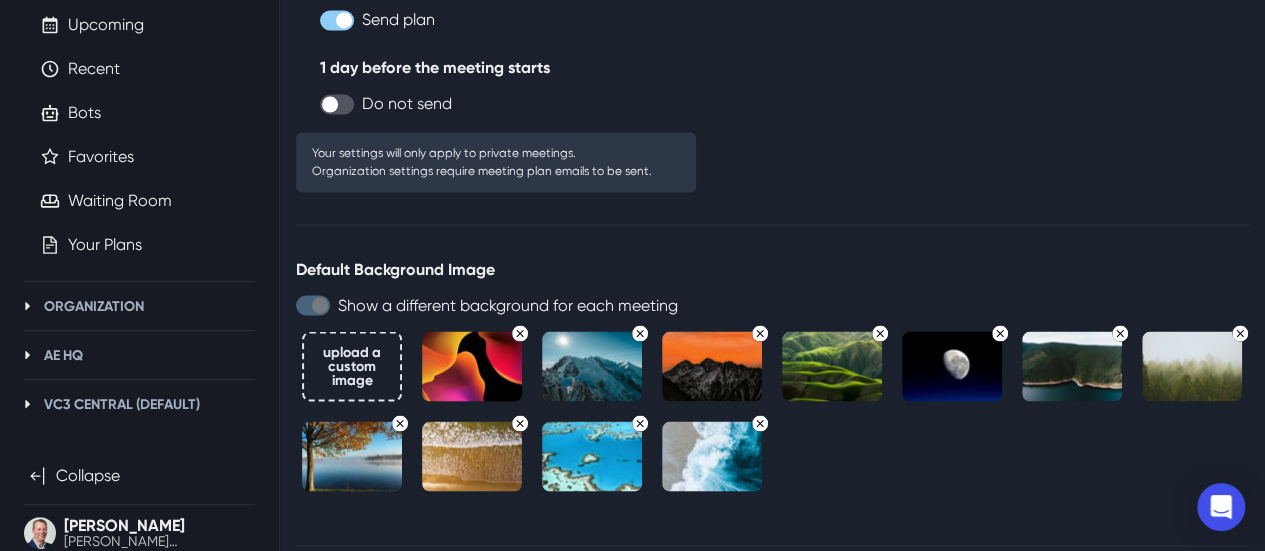 scroll, scrollTop: 1700, scrollLeft: 0, axis: vertical 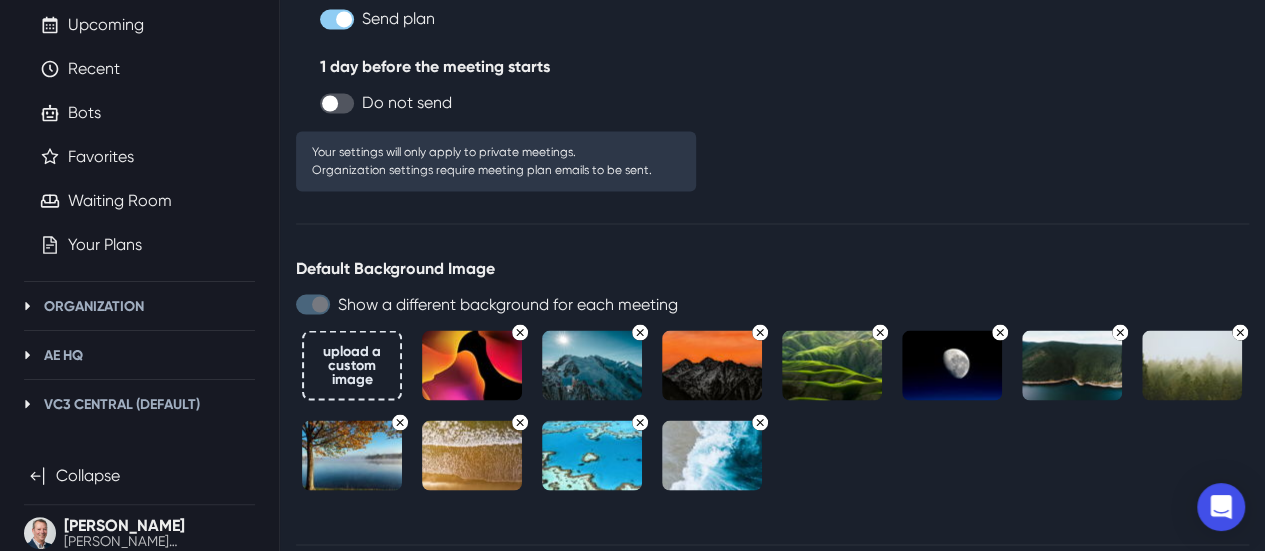 click at bounding box center (352, 455) 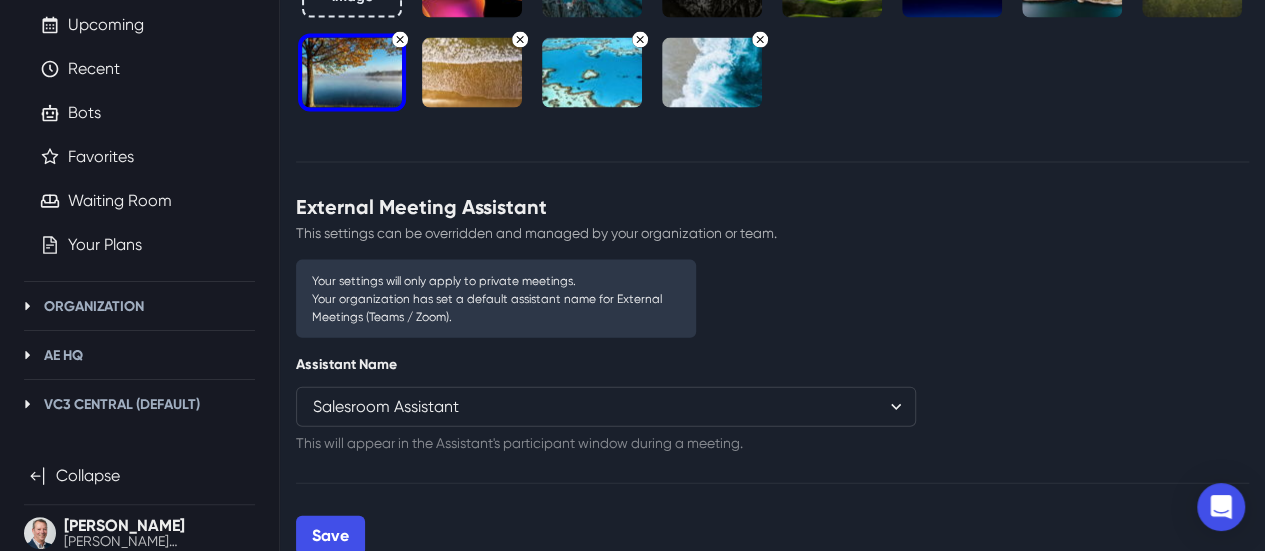 scroll, scrollTop: 2099, scrollLeft: 0, axis: vertical 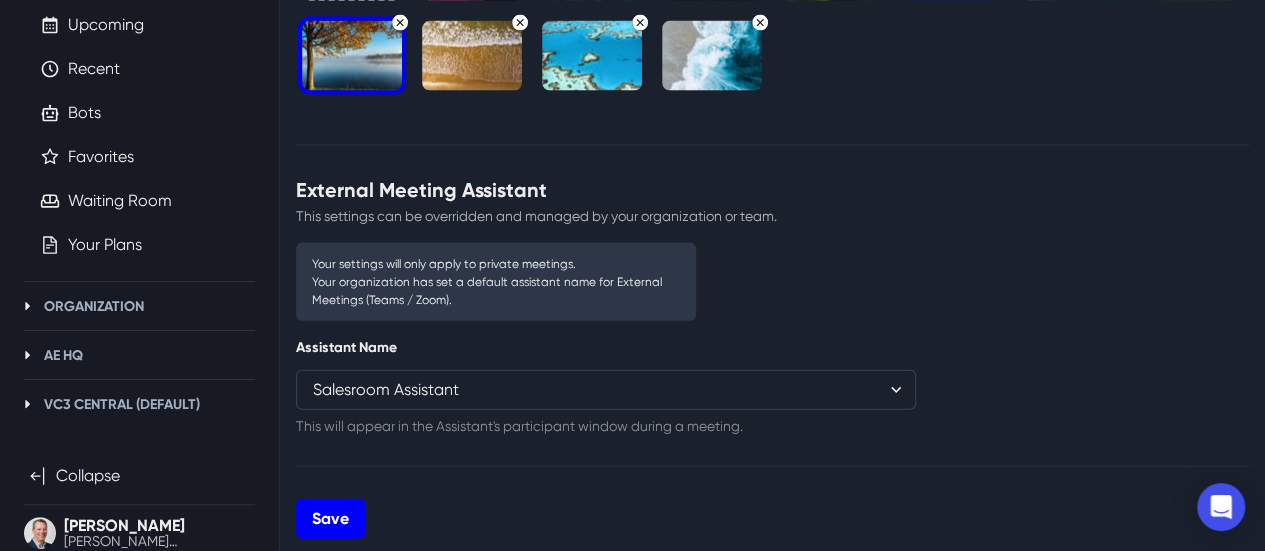 click on "Save" at bounding box center (330, 519) 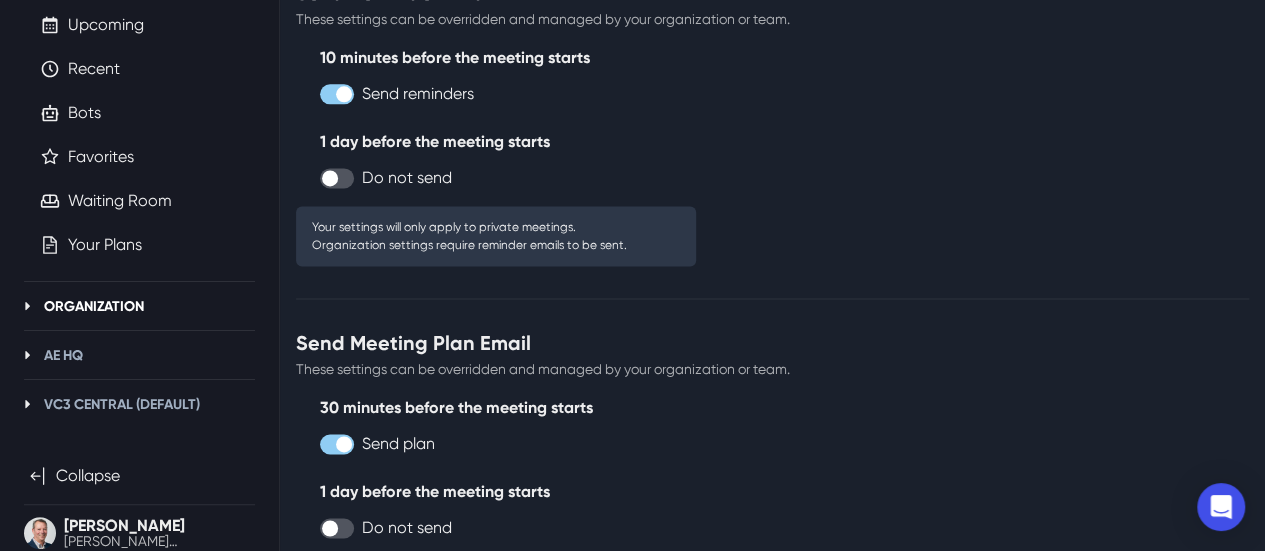 scroll, scrollTop: 1199, scrollLeft: 0, axis: vertical 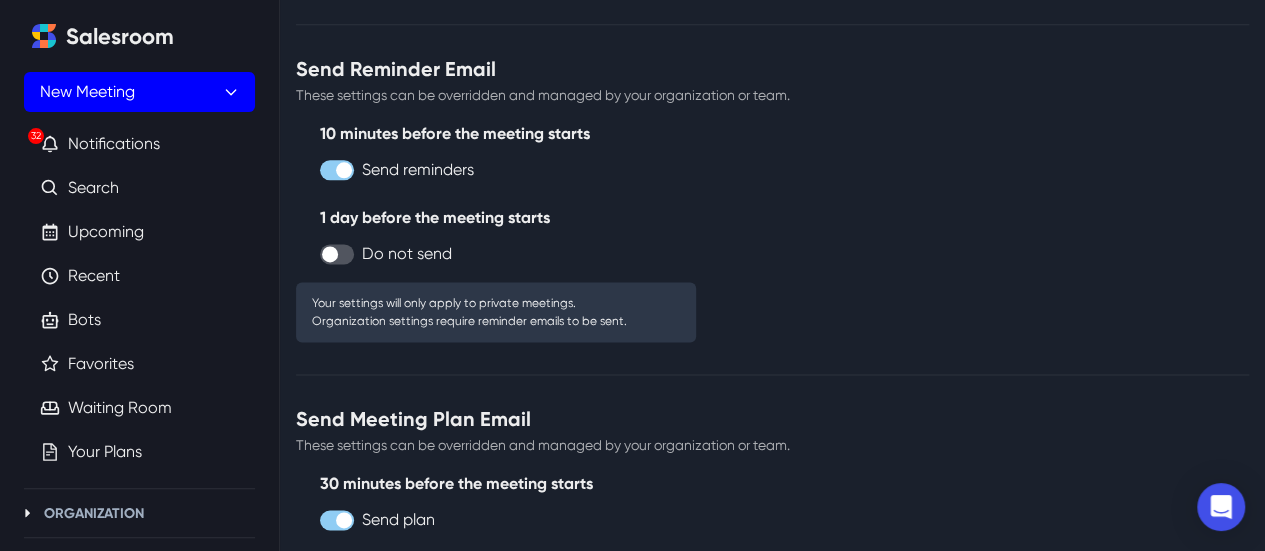 click on "New Meeting" at bounding box center [139, 92] 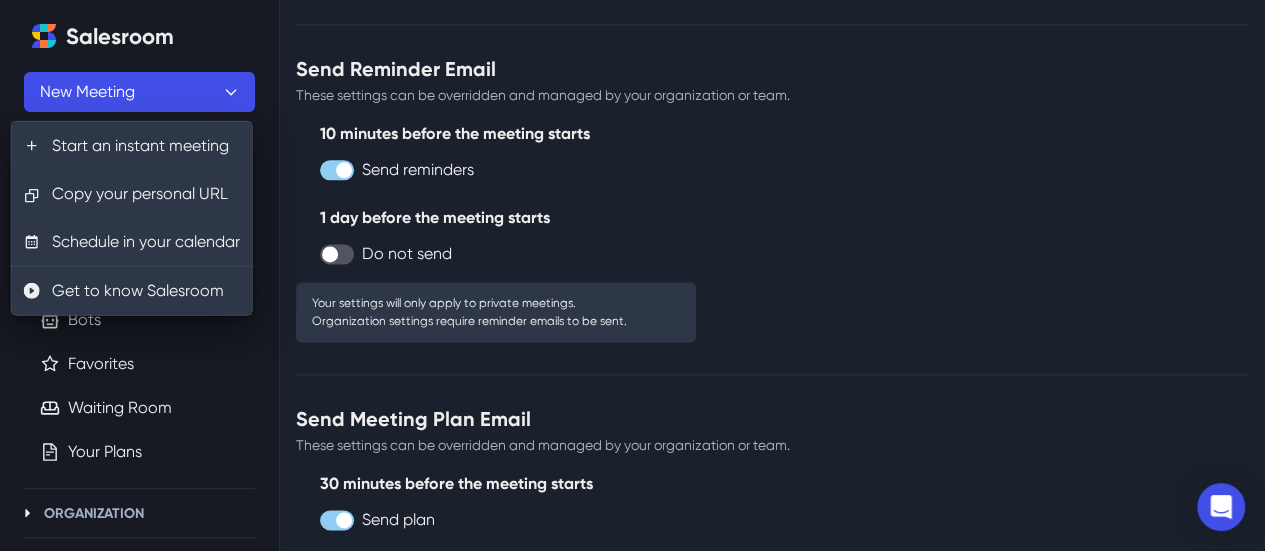 click on "Send Meeting Plan Email" at bounding box center [772, 419] 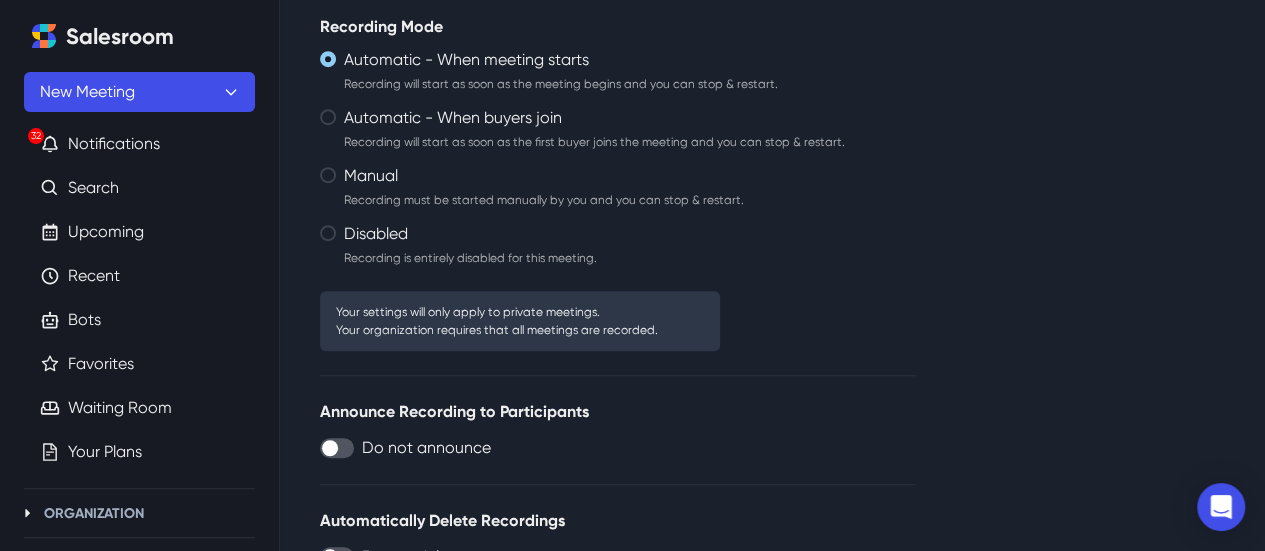 scroll, scrollTop: 399, scrollLeft: 0, axis: vertical 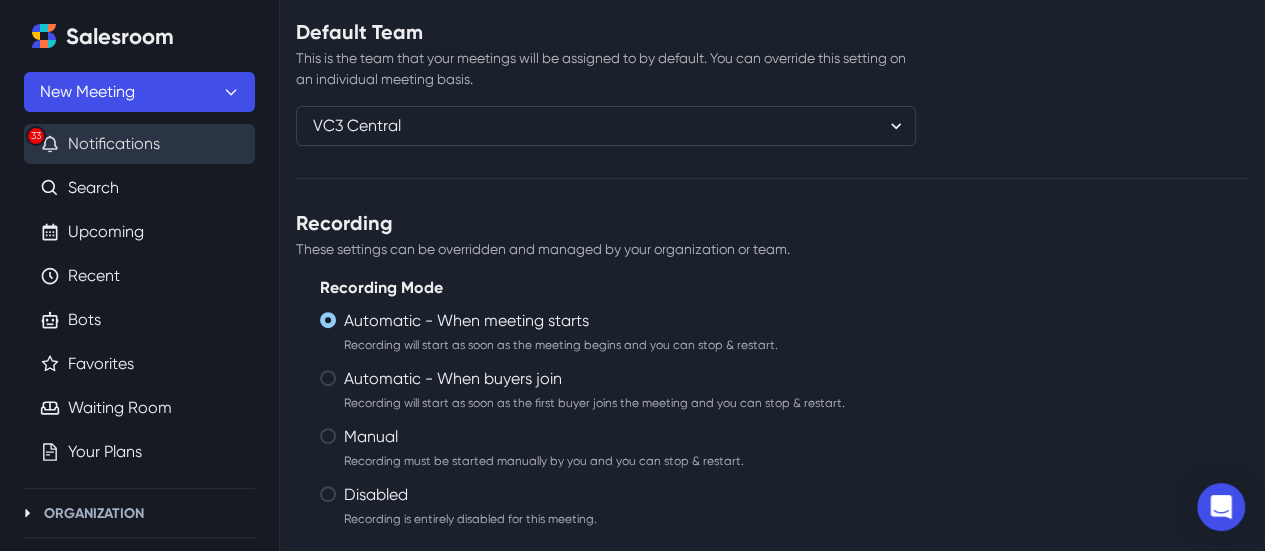 click on "33 Notifications" at bounding box center (139, 144) 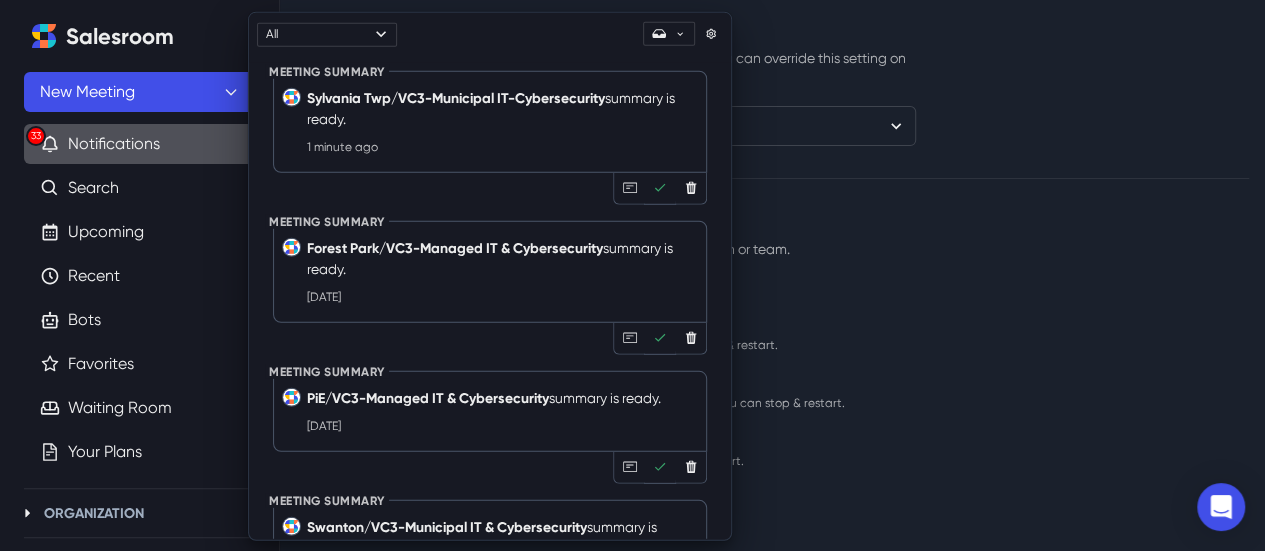 click on "Sylvania Twp/VC3-Municipal IT-Cybersecurity  summary is ready." at bounding box center (500, 108) 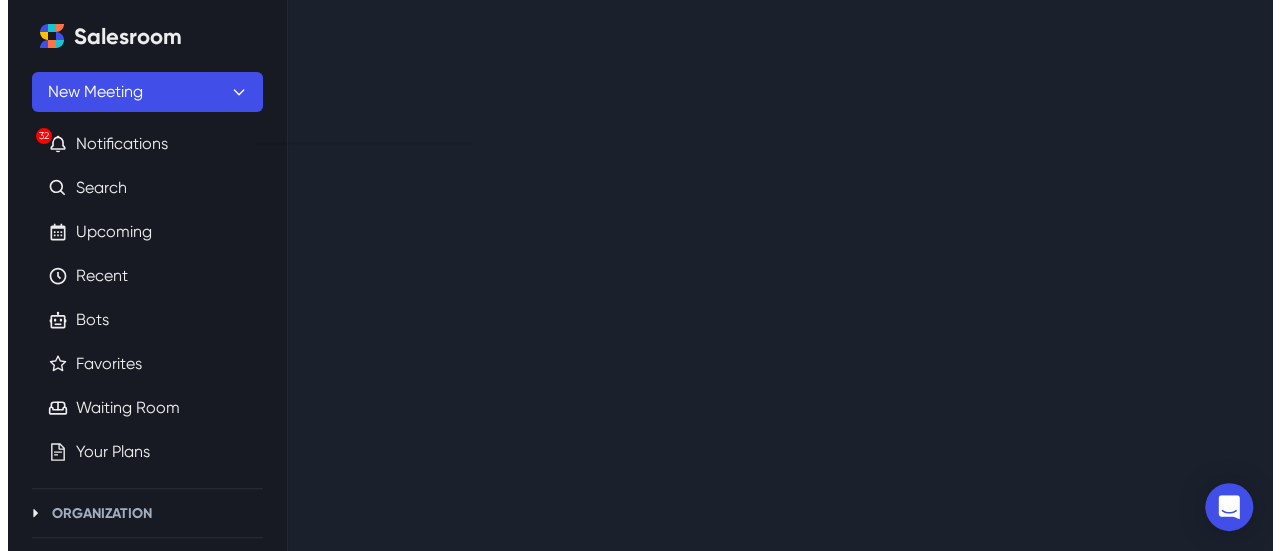 scroll, scrollTop: 0, scrollLeft: 0, axis: both 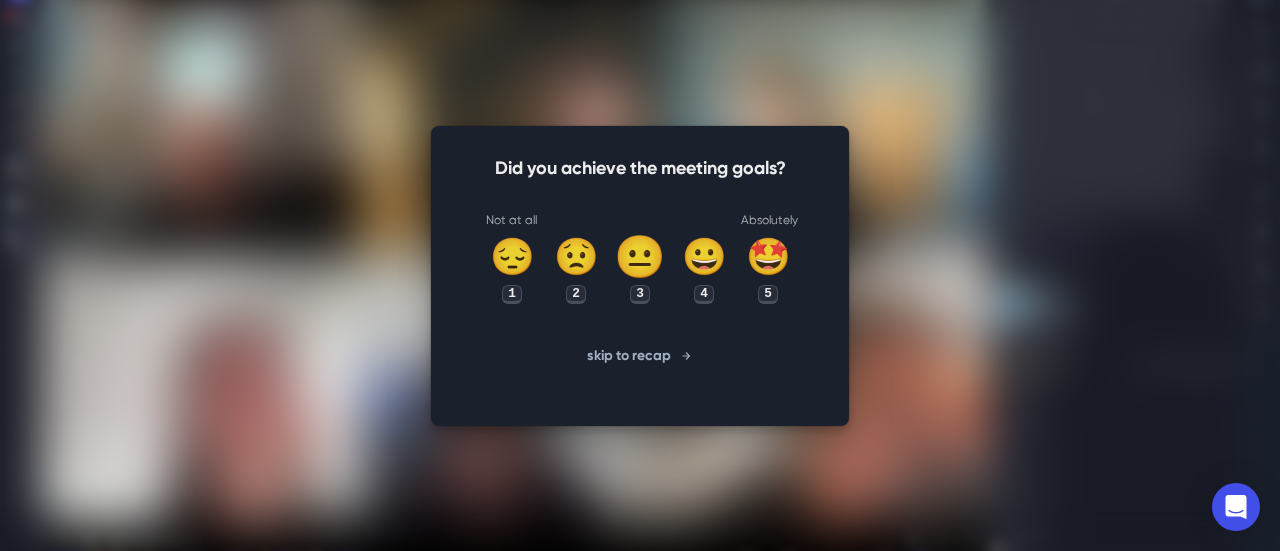click on "😐" at bounding box center [640, 257] 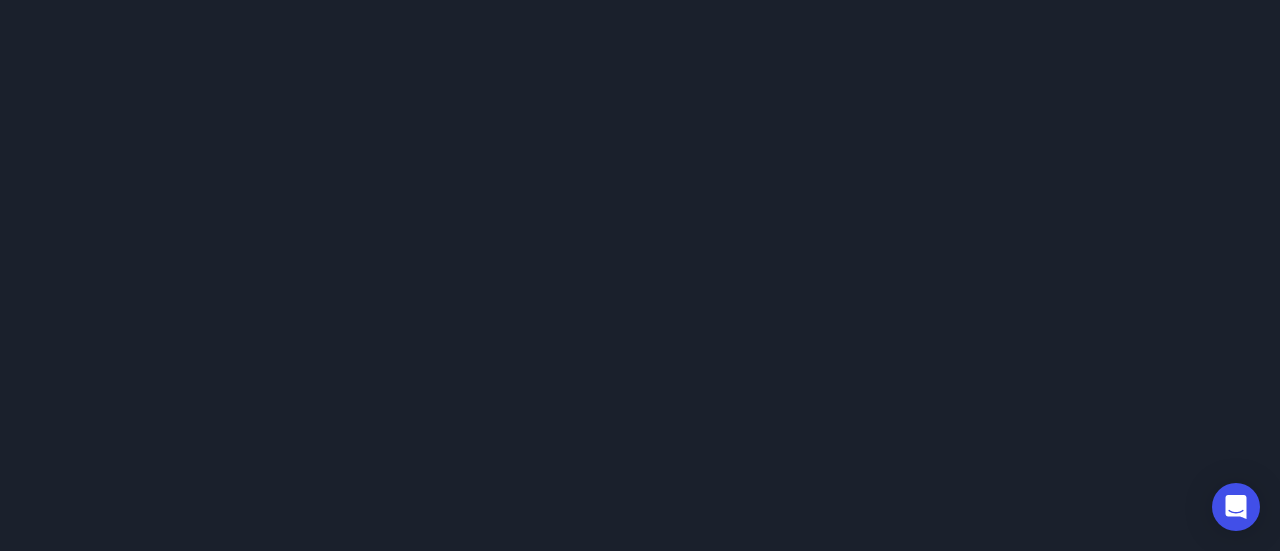 click on "Loading..." 